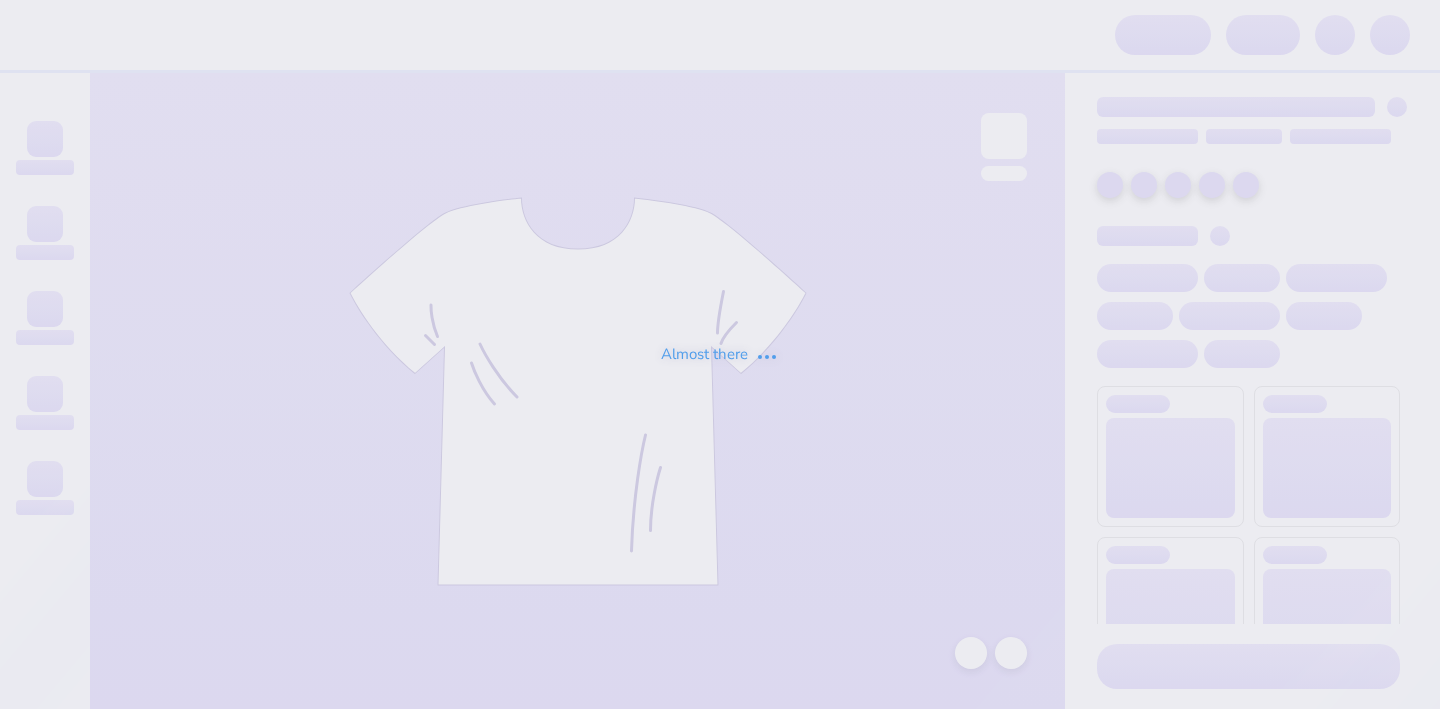 scroll, scrollTop: 0, scrollLeft: 0, axis: both 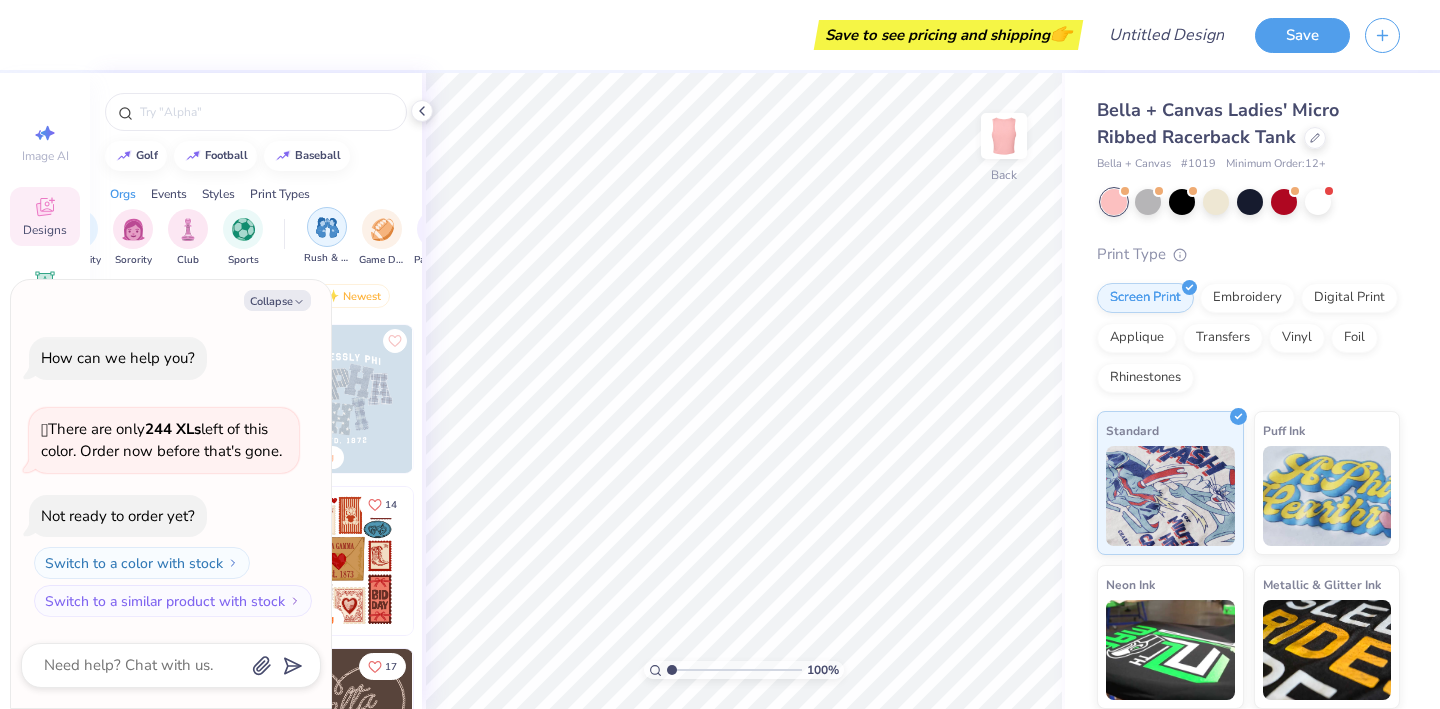 click at bounding box center (327, 227) 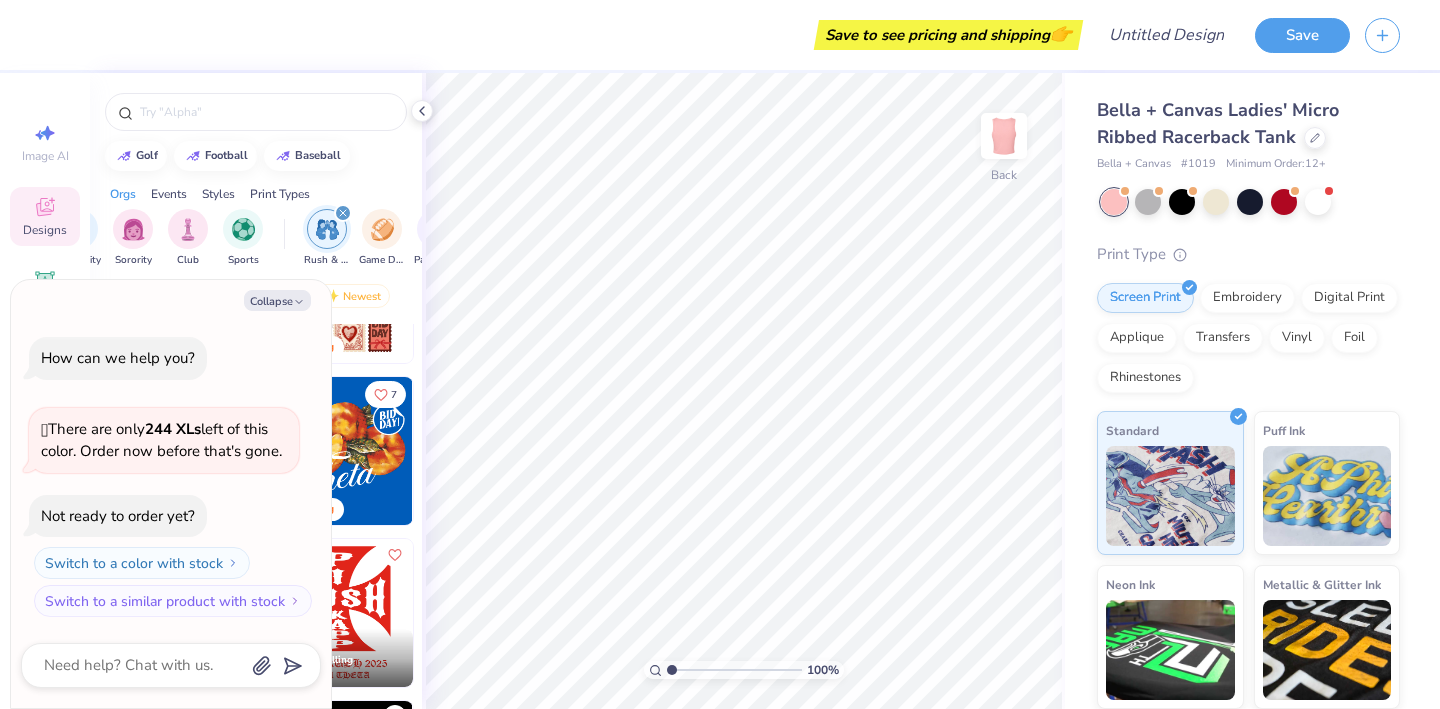 scroll, scrollTop: 113, scrollLeft: 0, axis: vertical 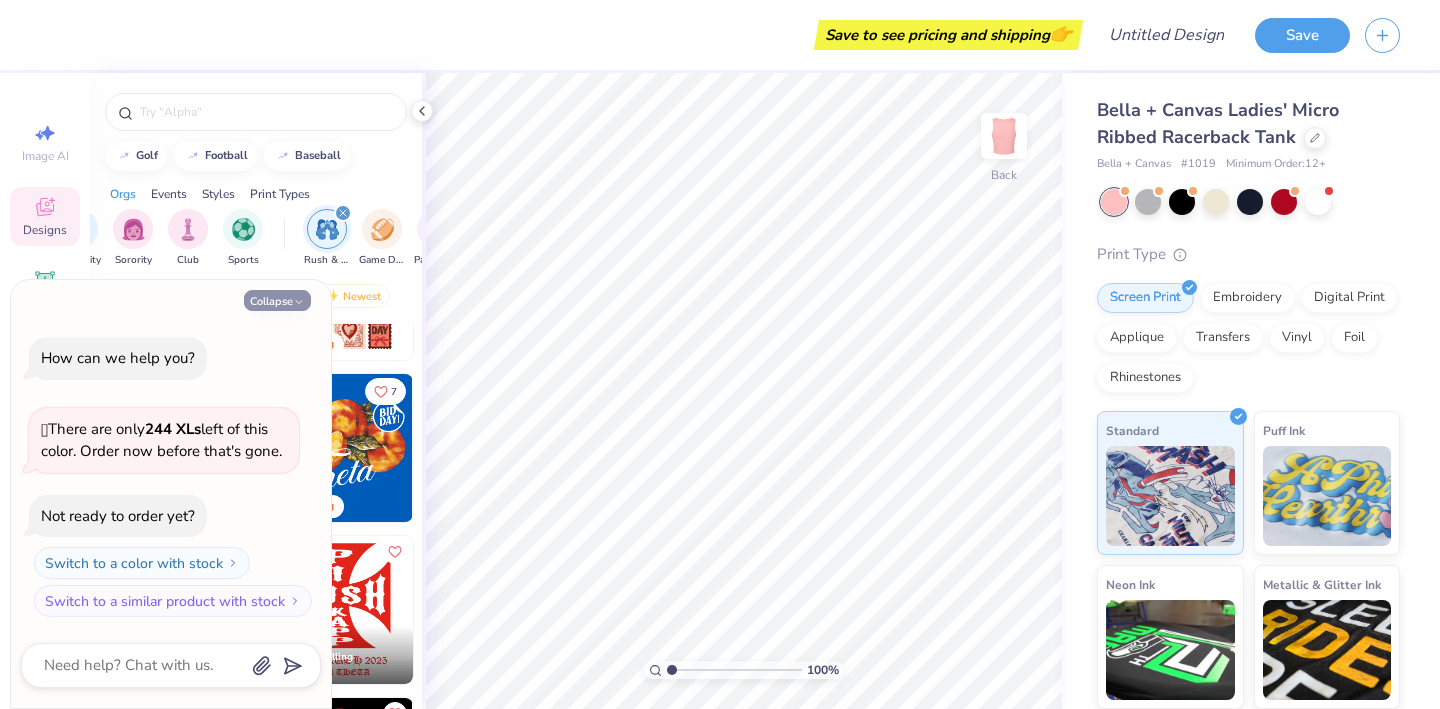 click on "Collapse" at bounding box center [277, 300] 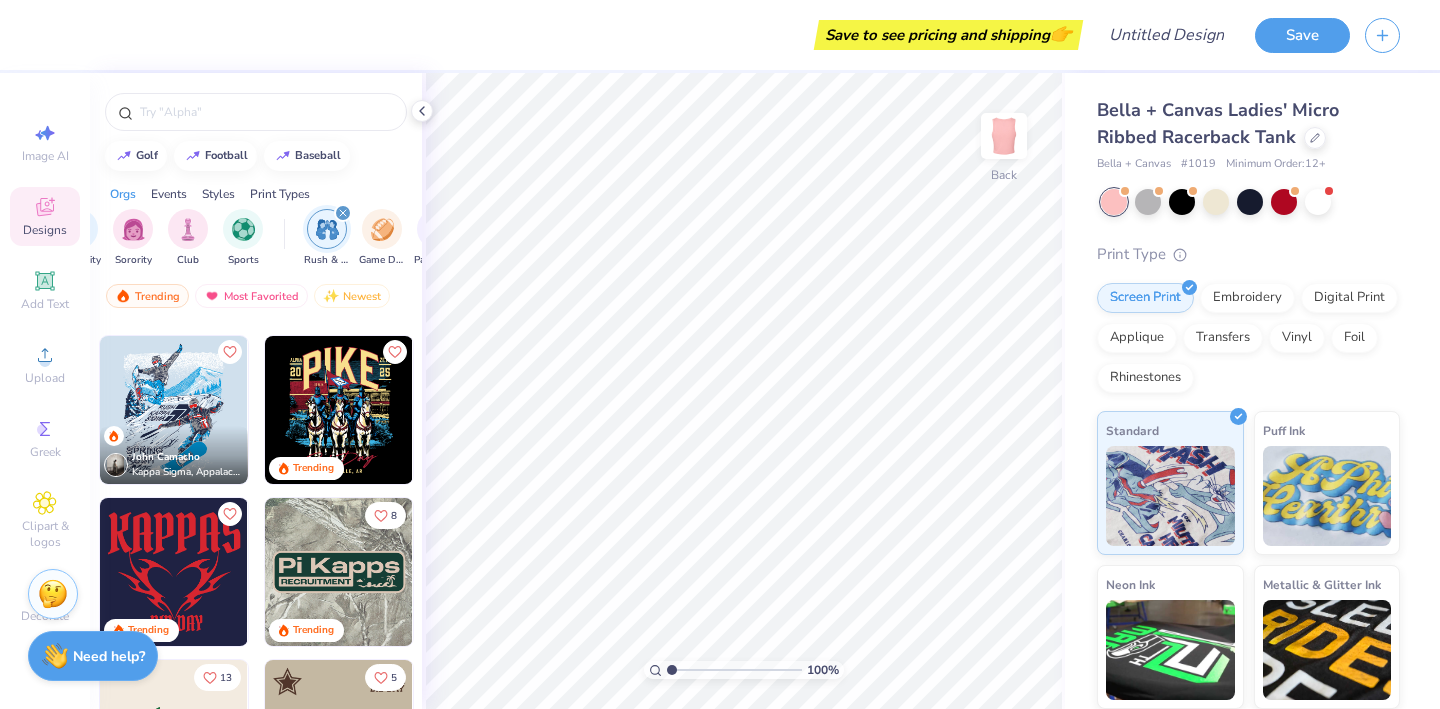 scroll, scrollTop: 477, scrollLeft: 0, axis: vertical 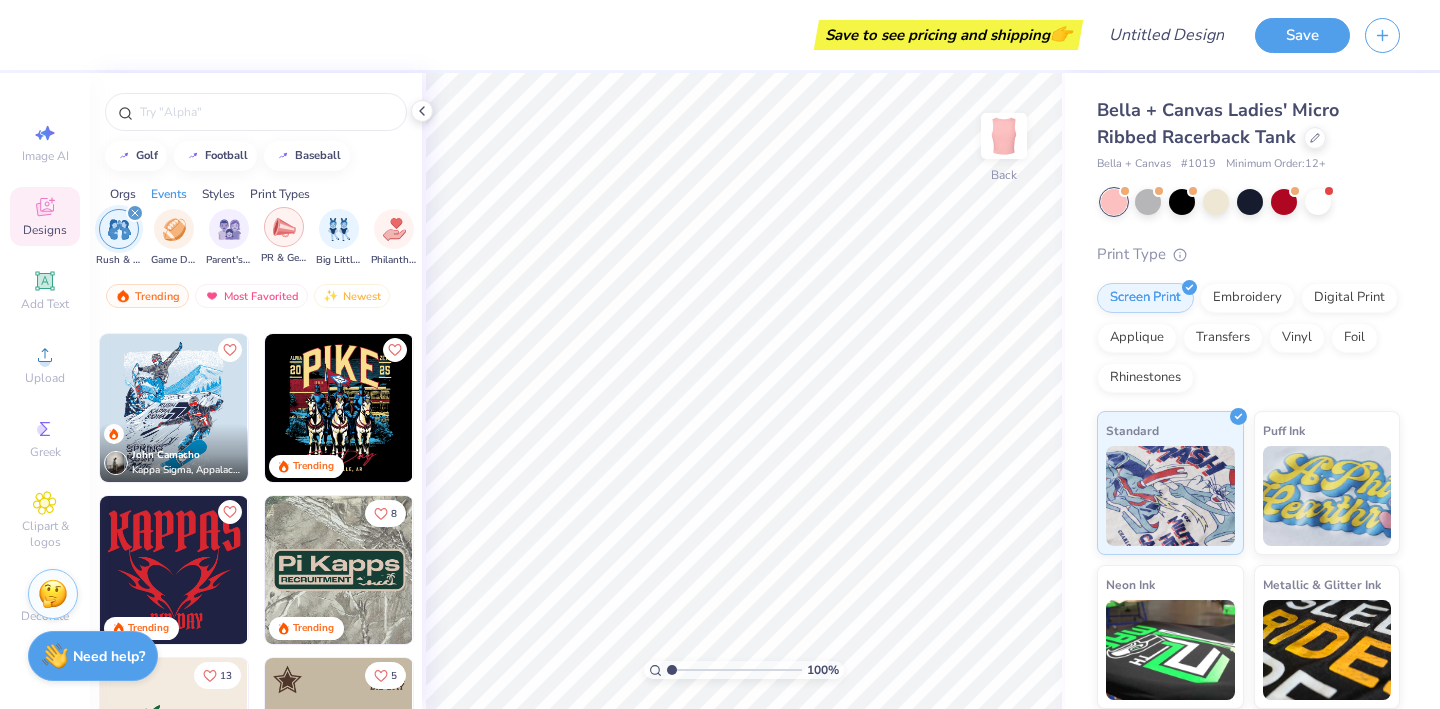 click at bounding box center [284, 227] 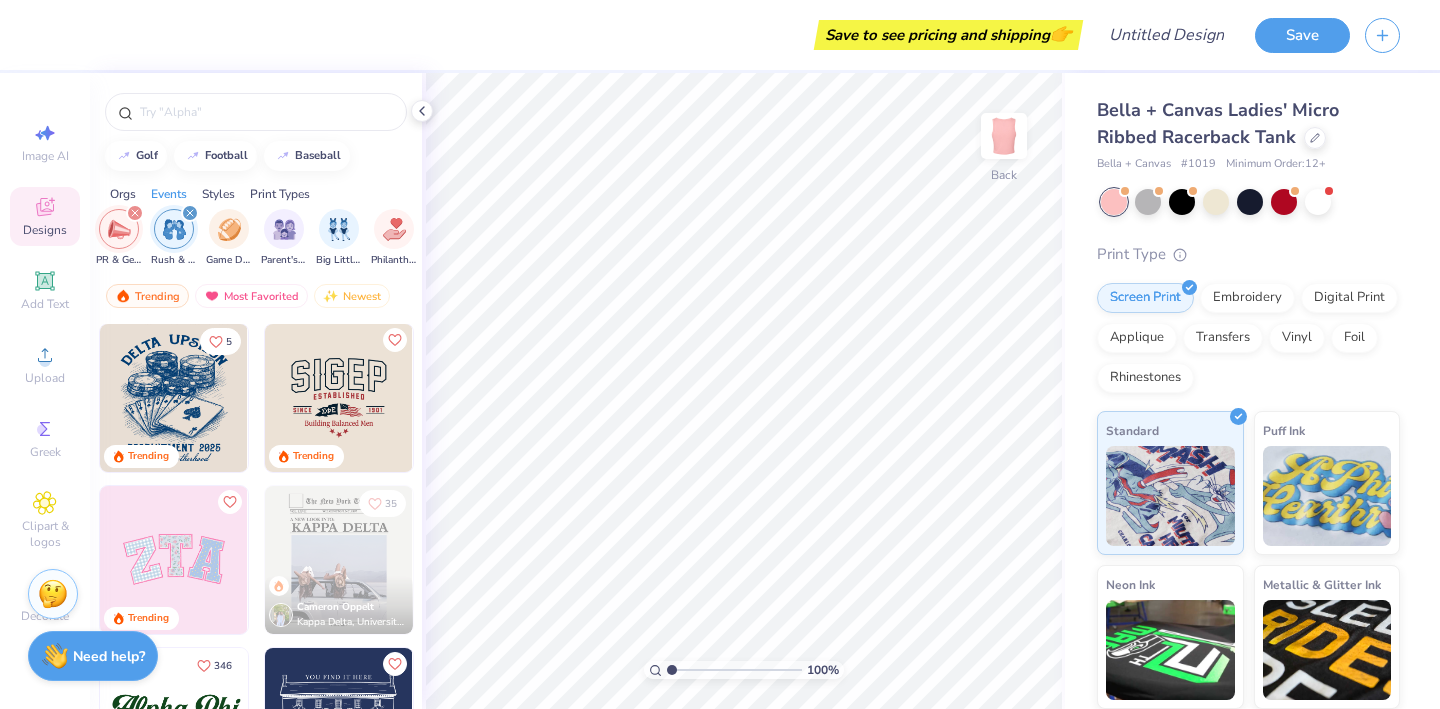 scroll, scrollTop: 583, scrollLeft: 0, axis: vertical 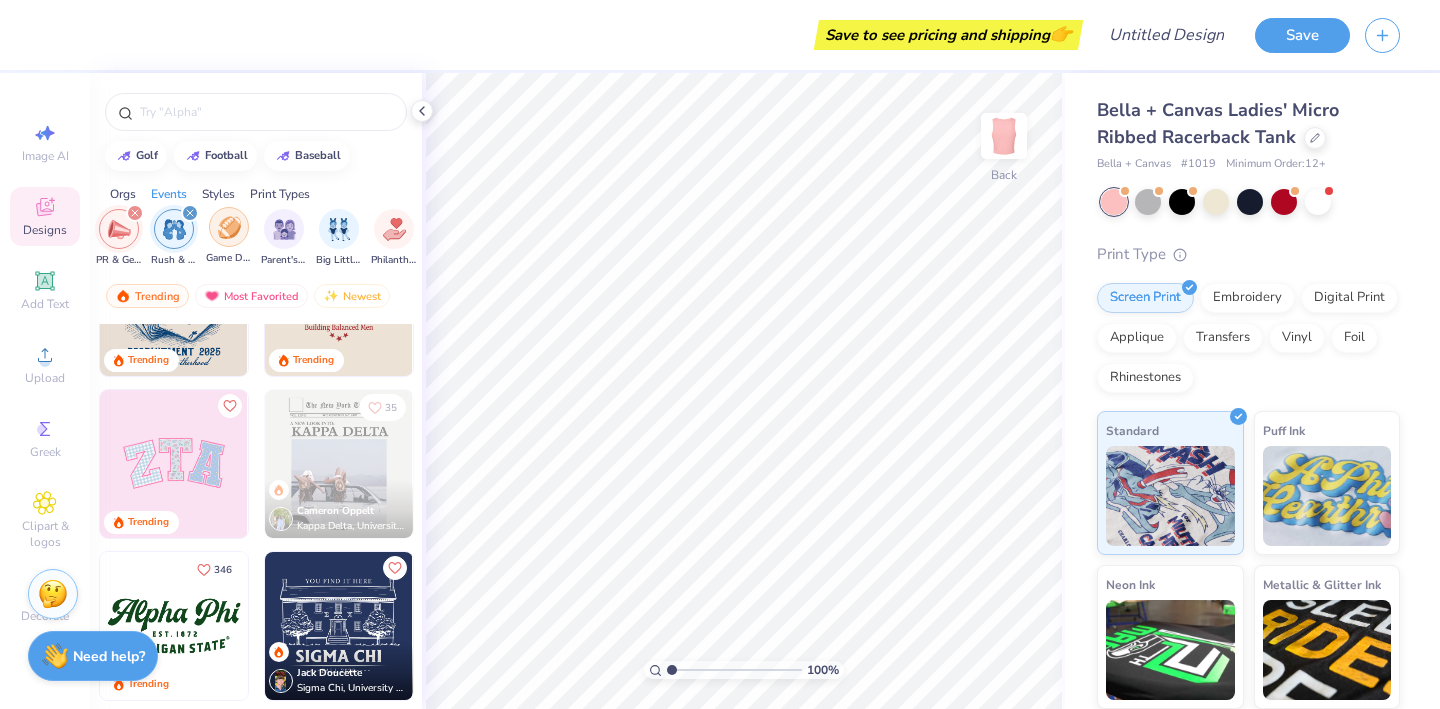 click at bounding box center [229, 227] 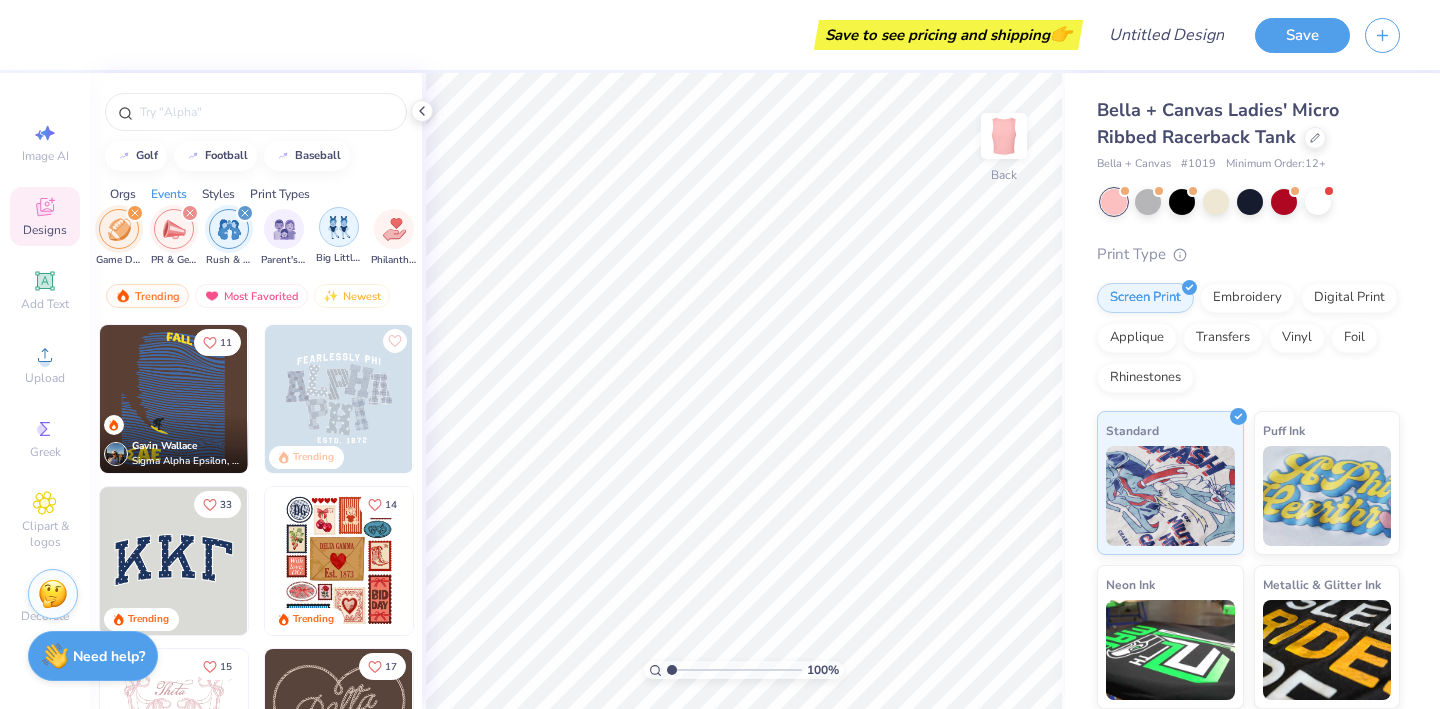 click at bounding box center (339, 227) 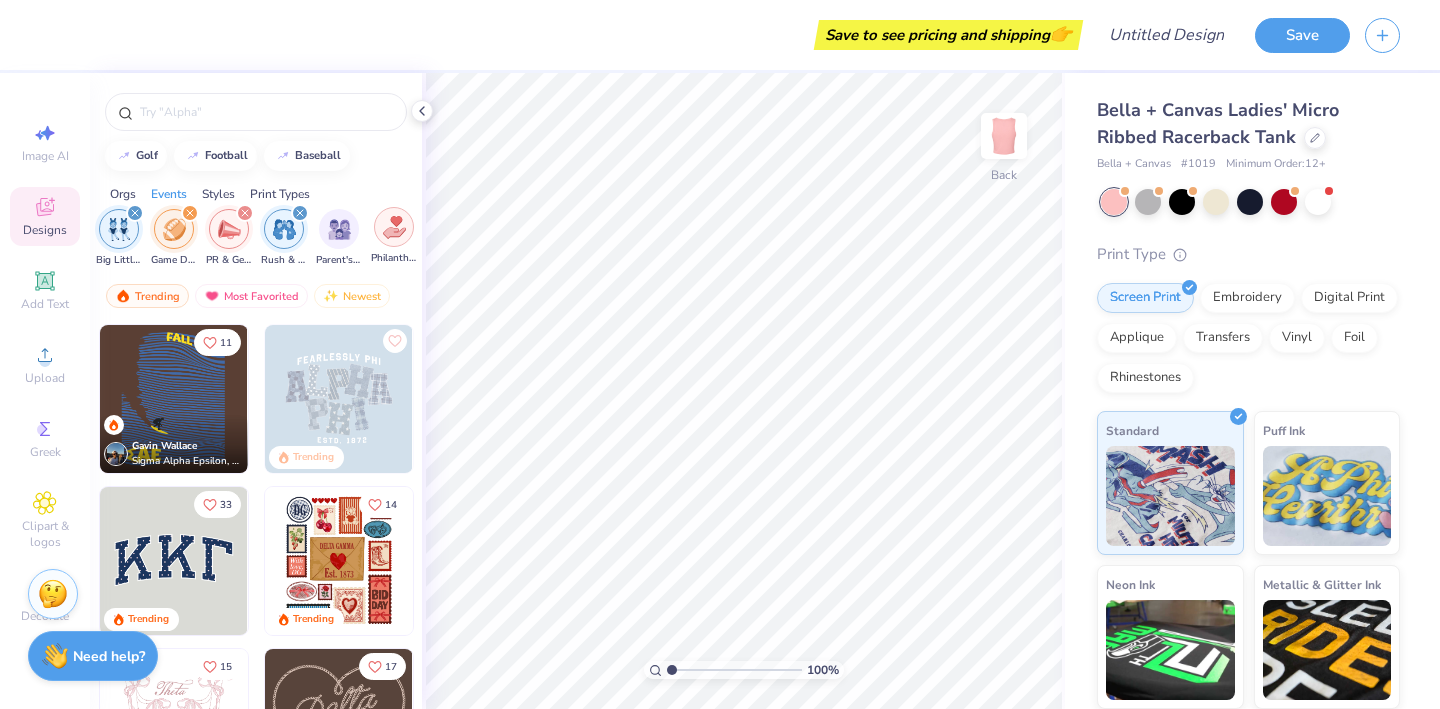 click at bounding box center [394, 227] 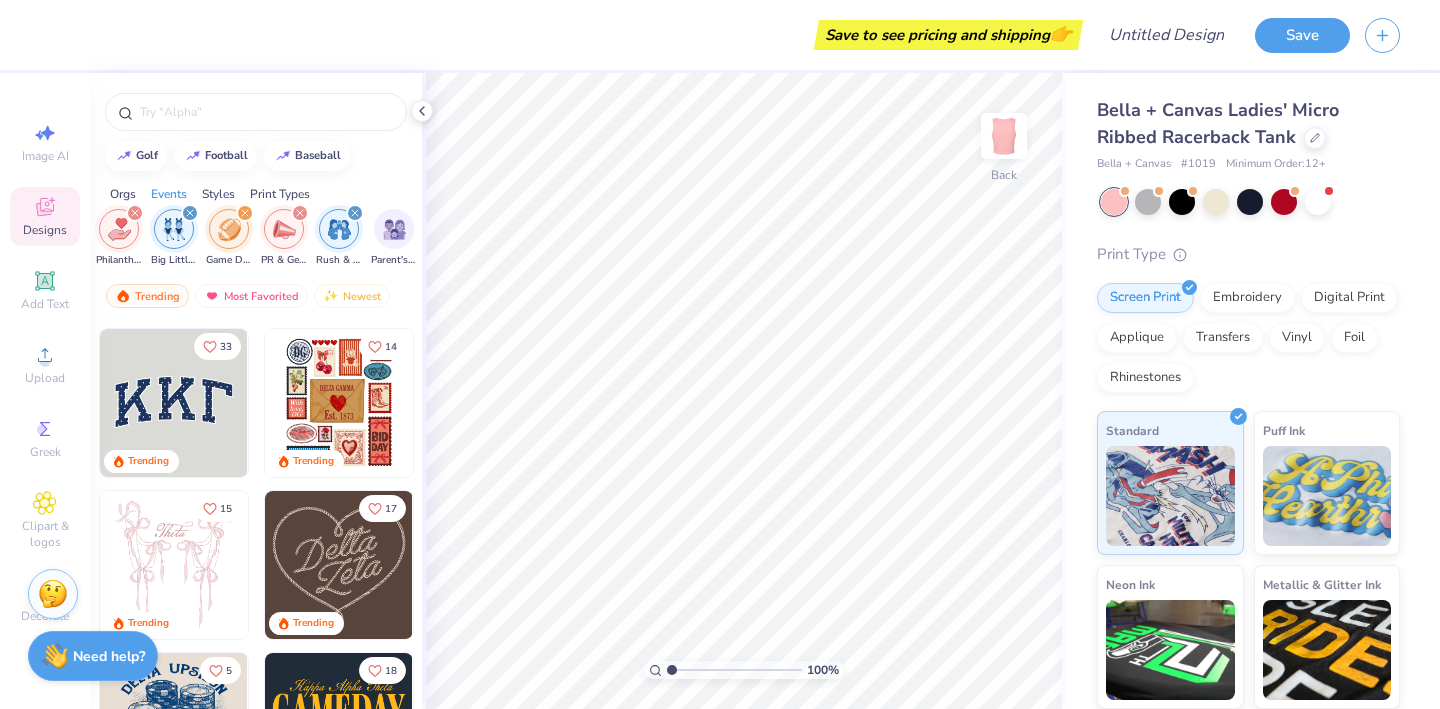 scroll, scrollTop: 143, scrollLeft: 0, axis: vertical 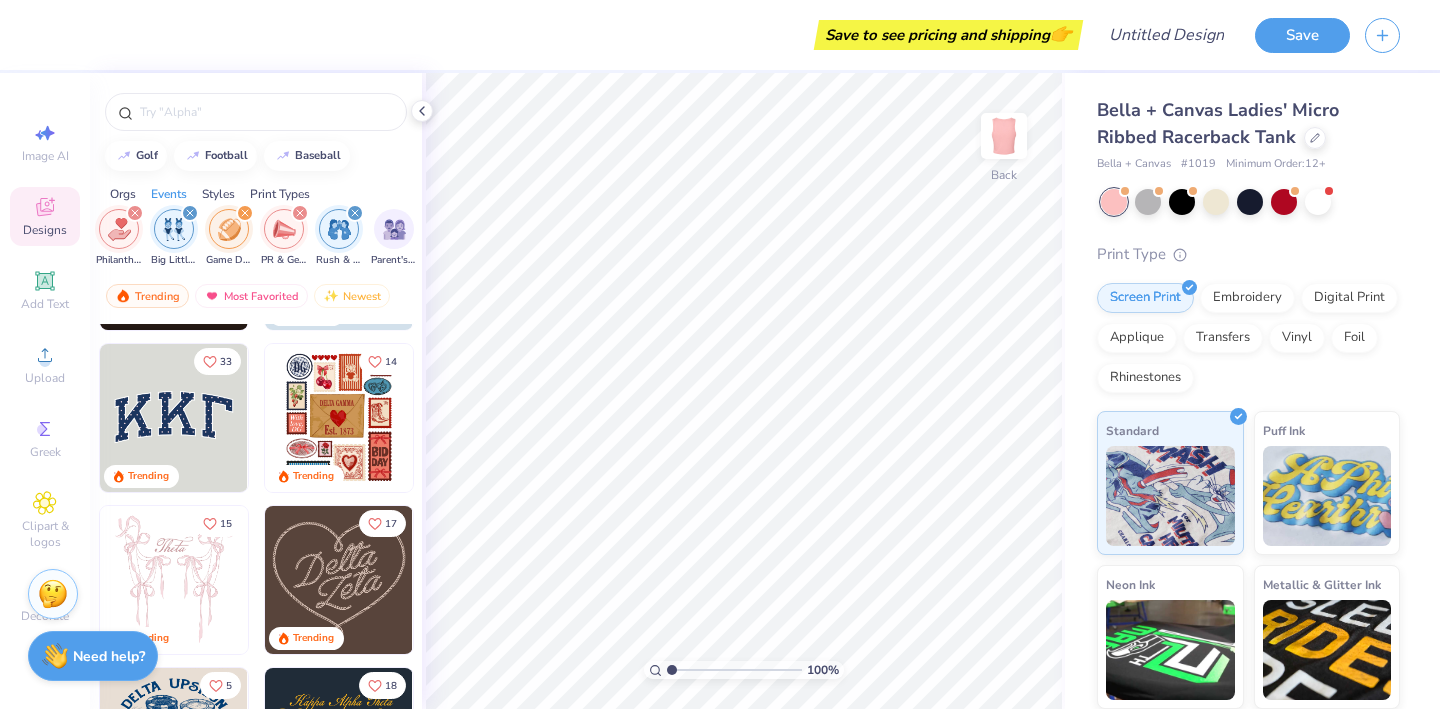 click at bounding box center [174, 580] 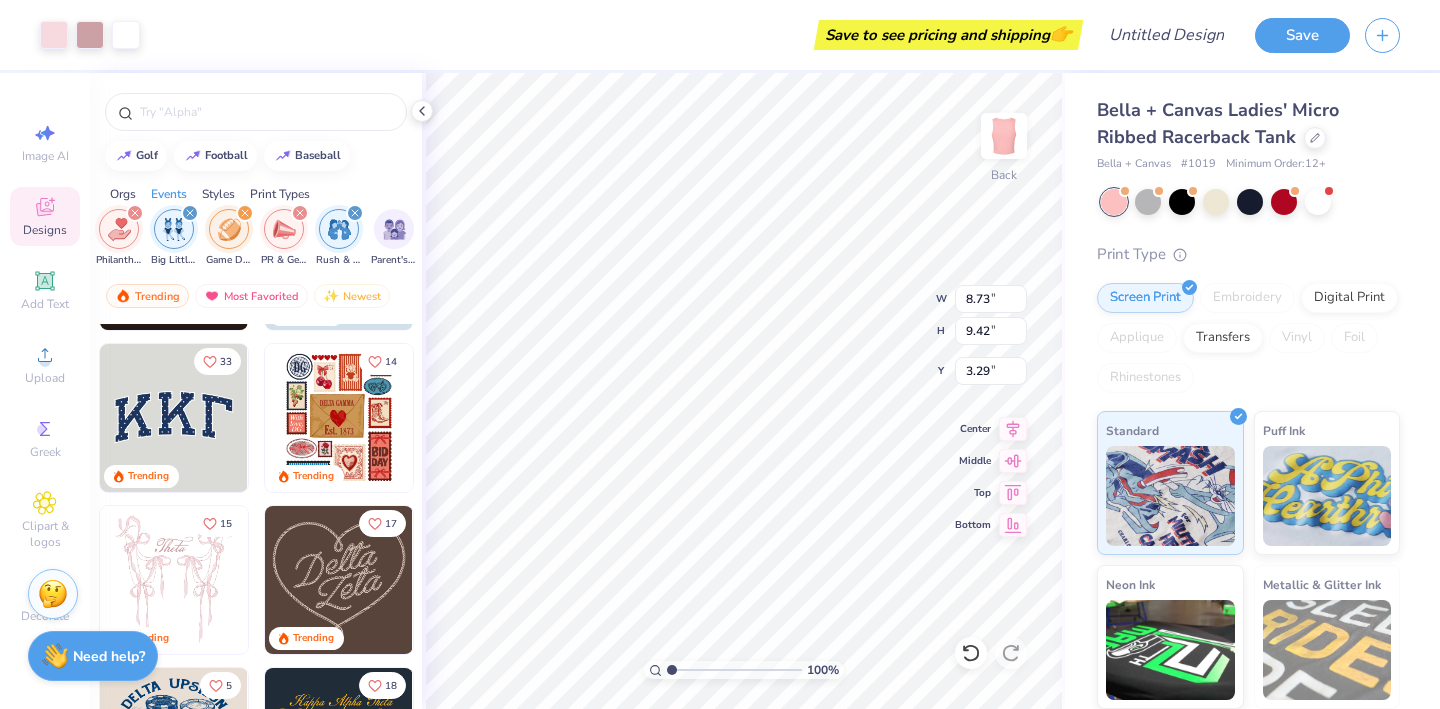 click on "Bella + Canvas Ladies' Micro Ribbed Racerback Tank Bella + Canvas # 1019 Minimum Order:  12 +   Print Type Screen Print Embroidery Digital Print Applique Transfers Vinyl Foil Rhinestones Standard Puff Ink Neon Ink Metallic & Glitter Ink Glow in the Dark Ink Water based Ink" at bounding box center (1248, 480) 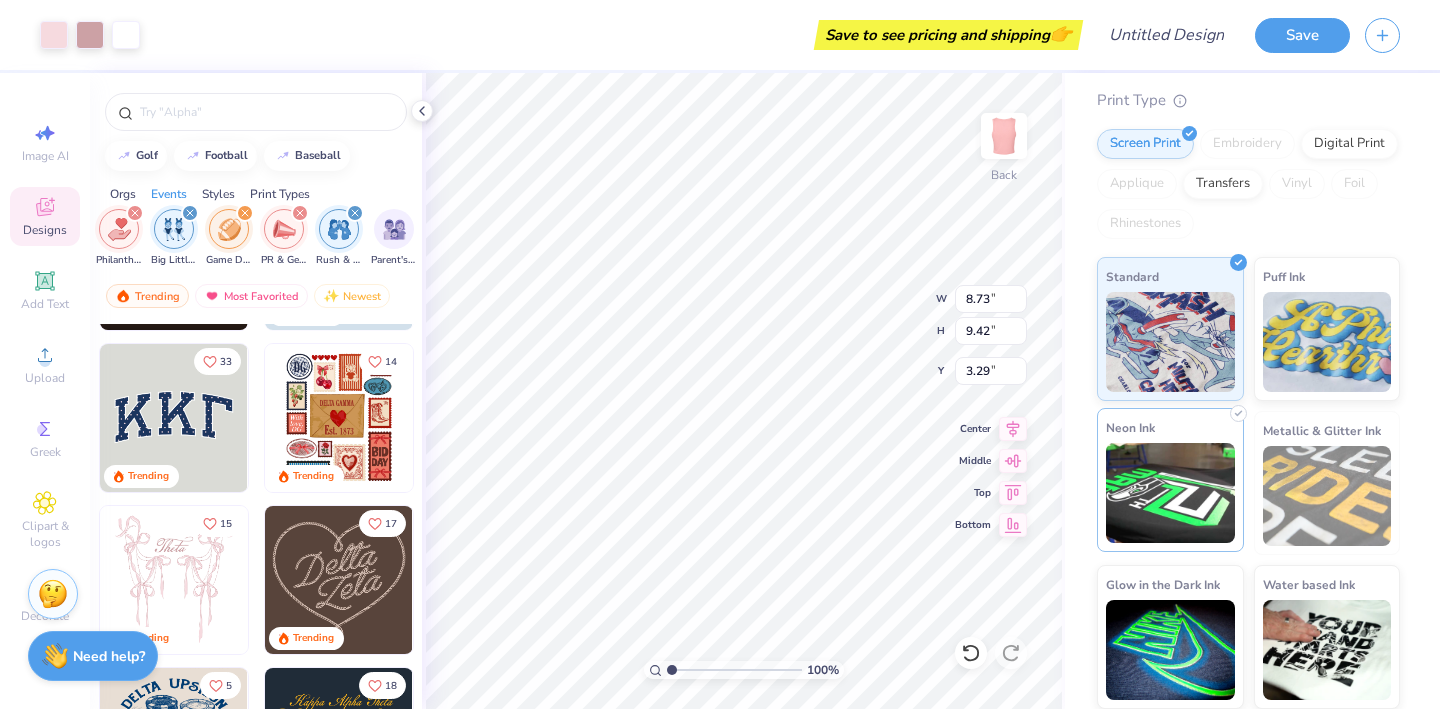 scroll, scrollTop: 0, scrollLeft: 0, axis: both 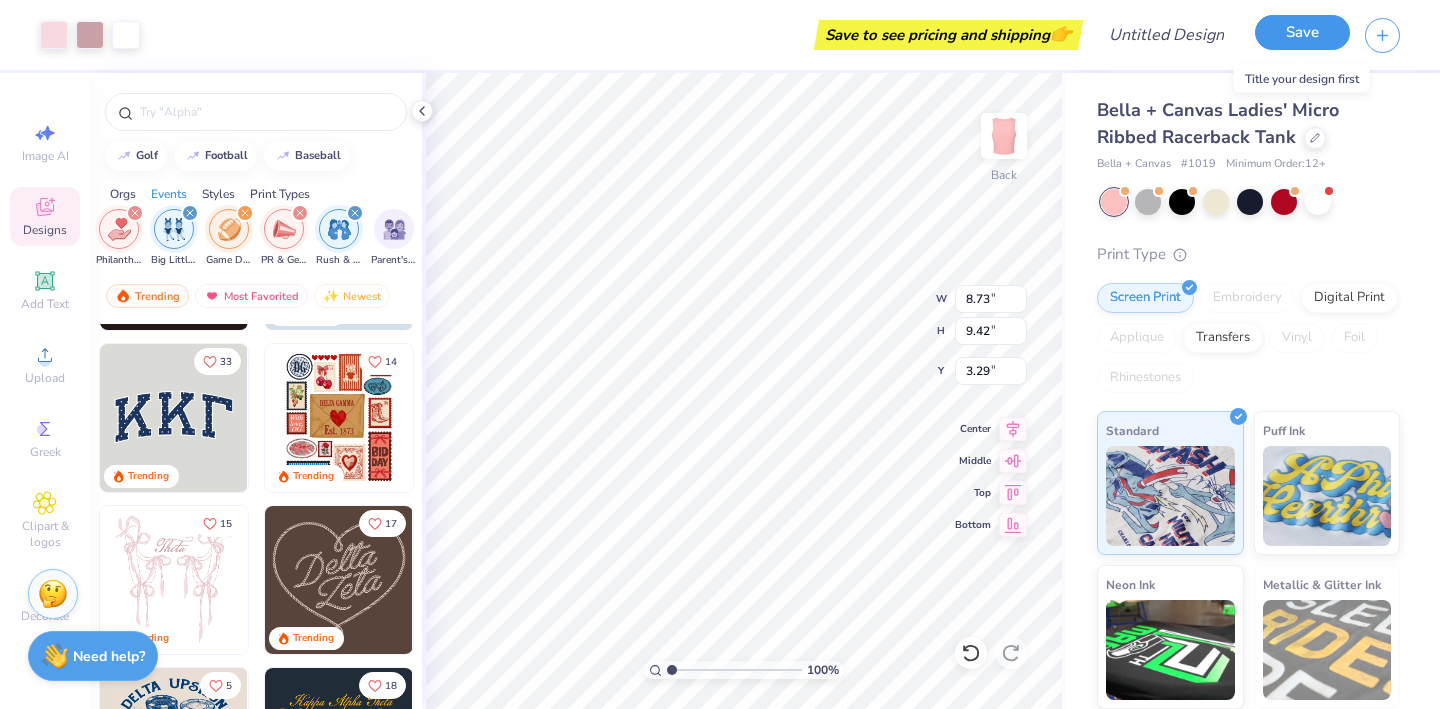 click on "Save" at bounding box center (1302, 32) 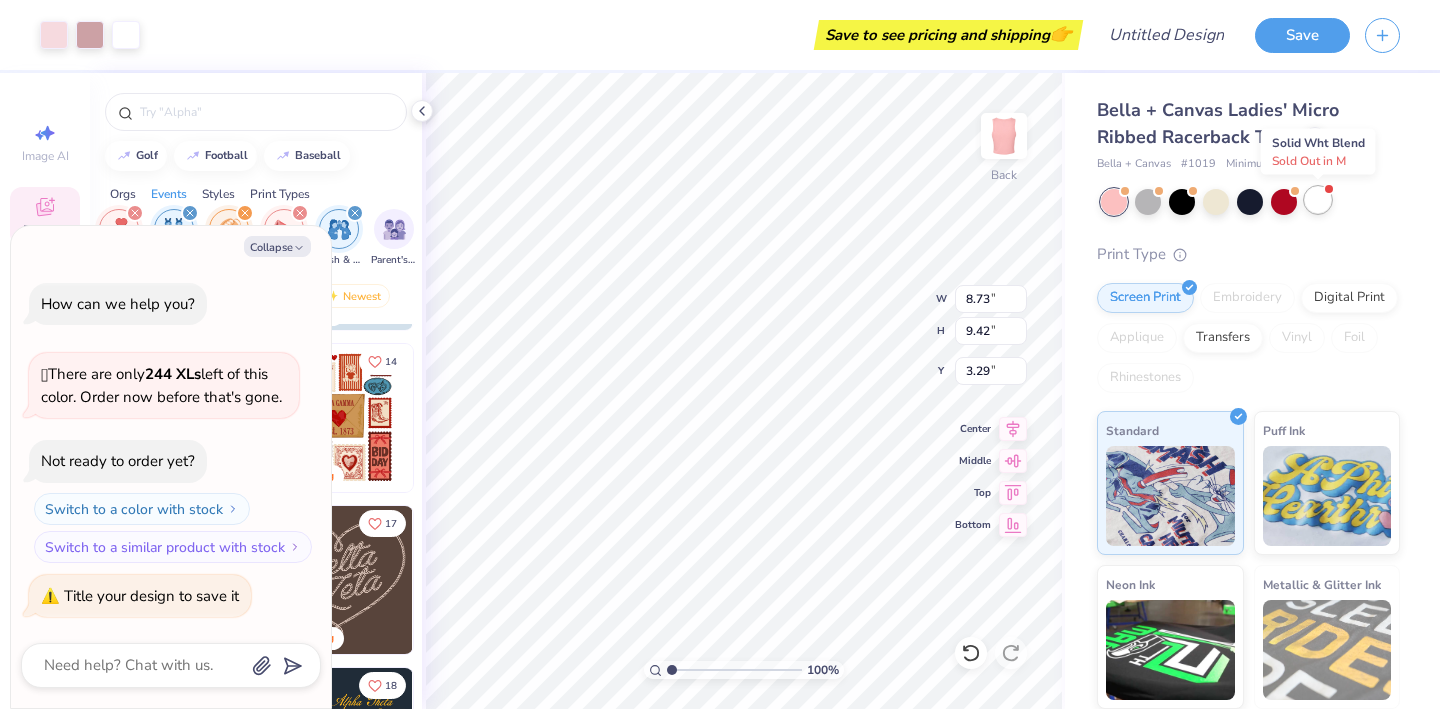click at bounding box center [1318, 200] 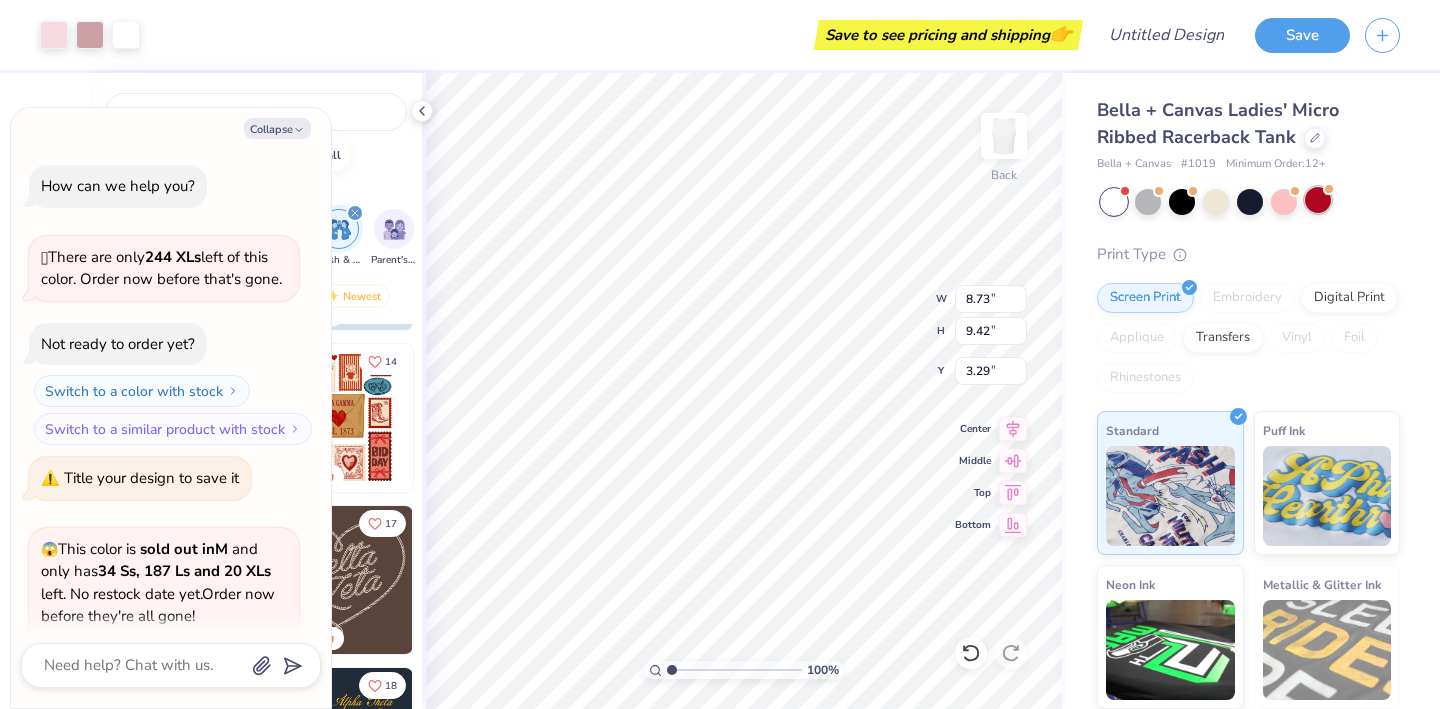 scroll, scrollTop: 165, scrollLeft: 0, axis: vertical 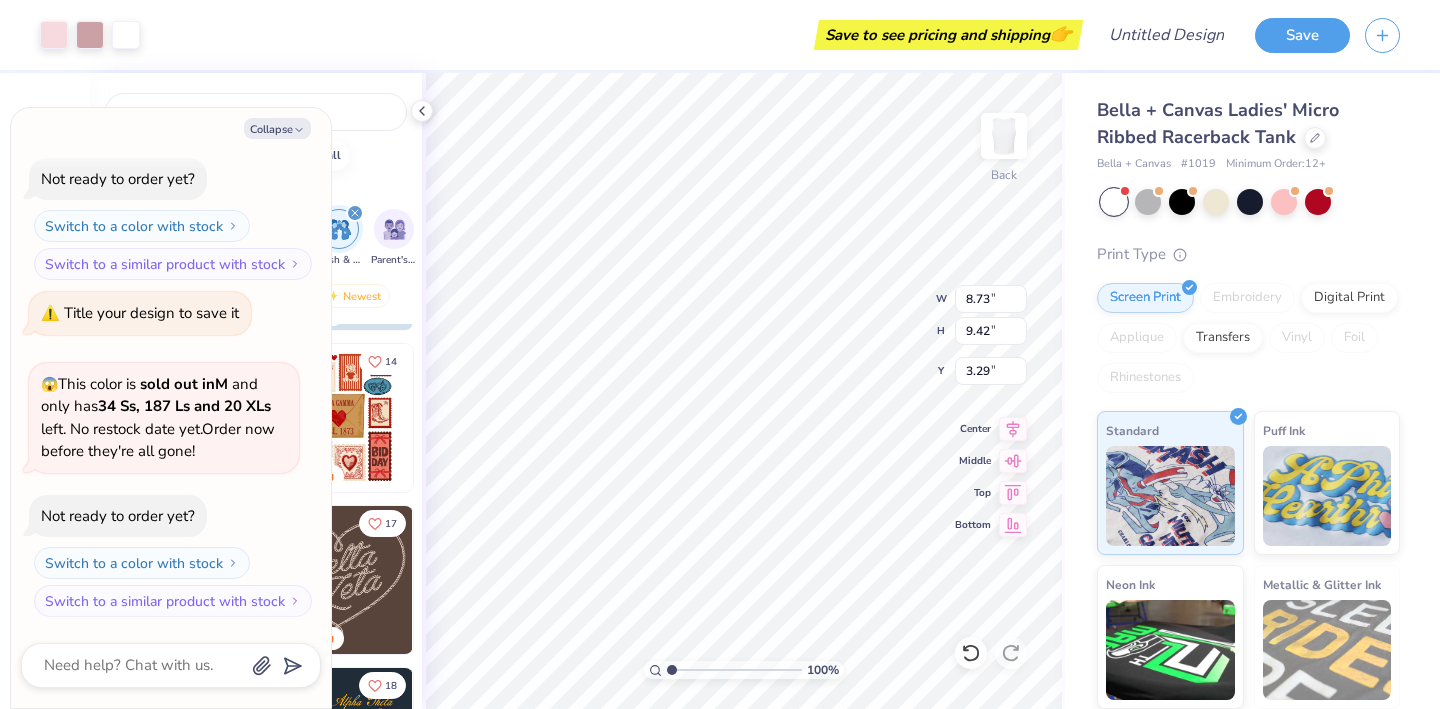 click at bounding box center [1114, 202] 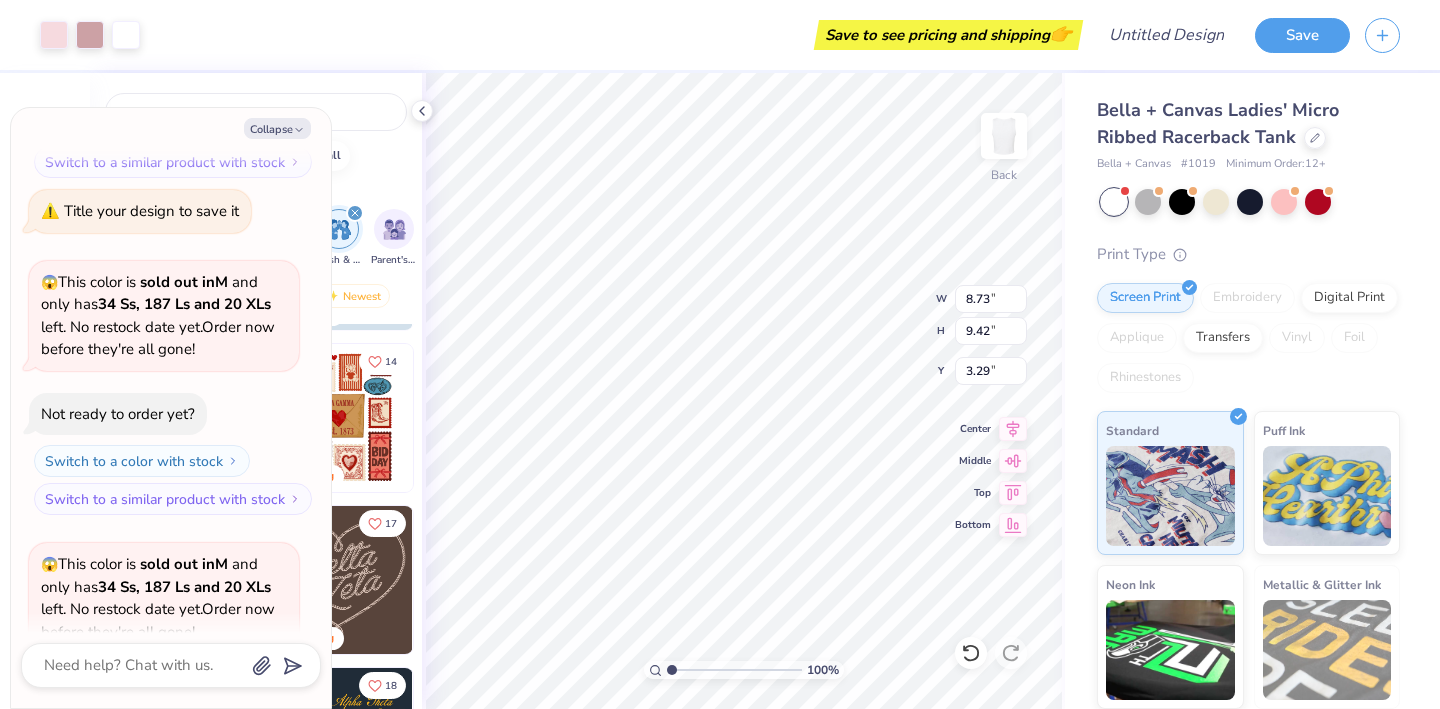 scroll, scrollTop: 122, scrollLeft: 0, axis: vertical 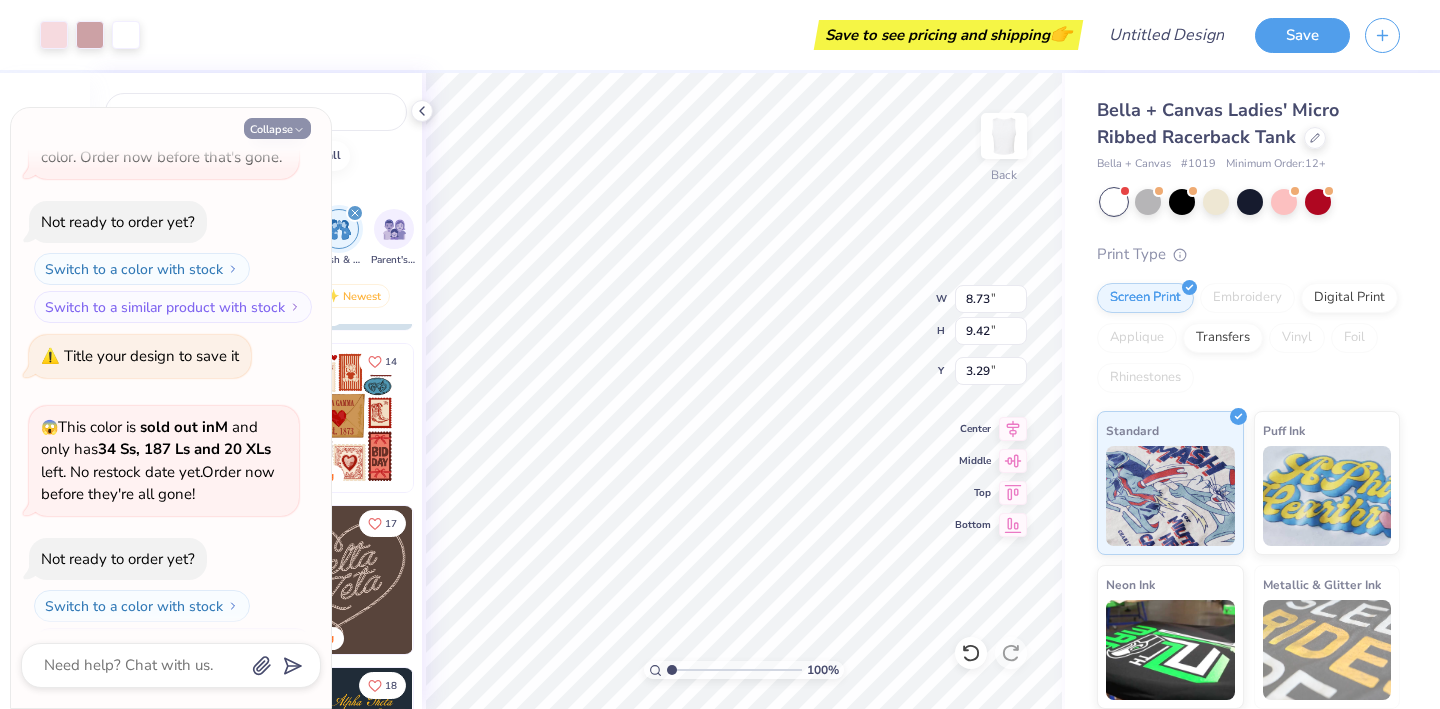 click 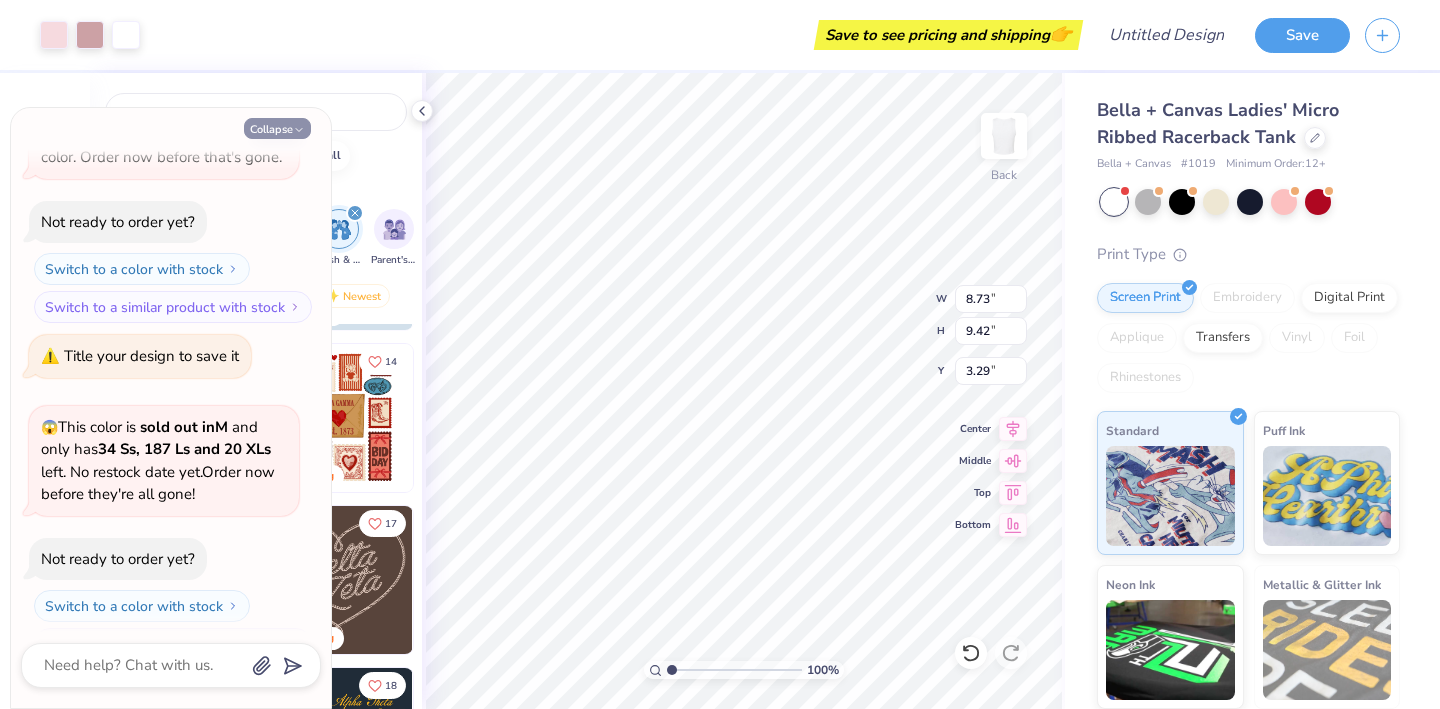 type on "x" 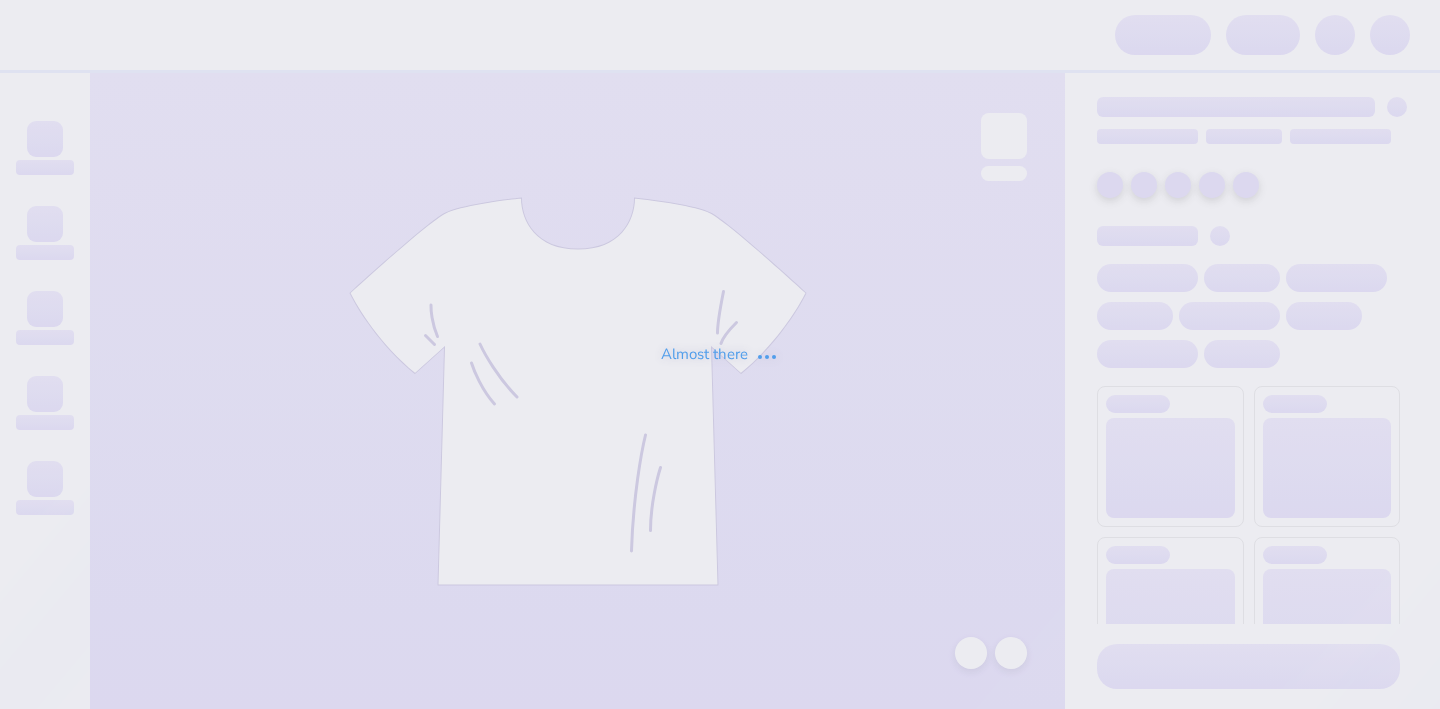 scroll, scrollTop: 0, scrollLeft: 0, axis: both 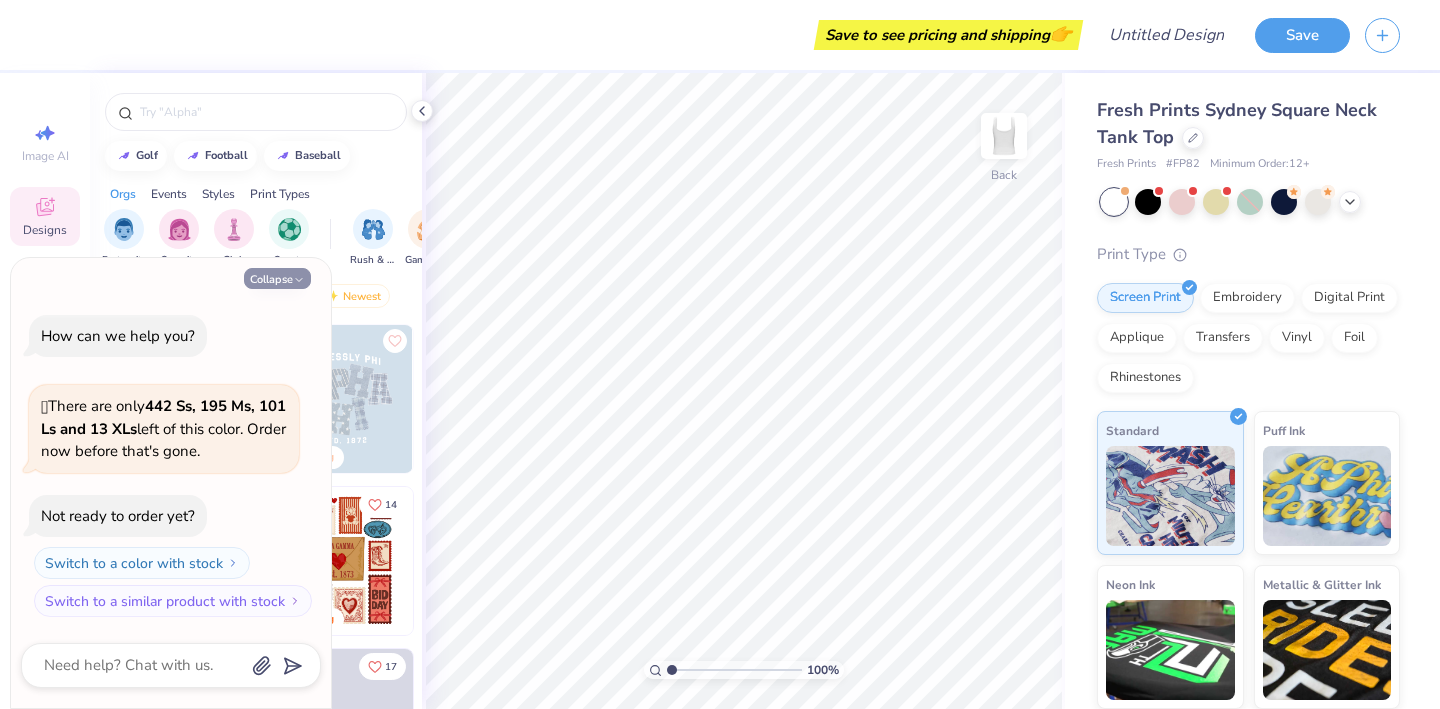 click on "Collapse" at bounding box center [277, 278] 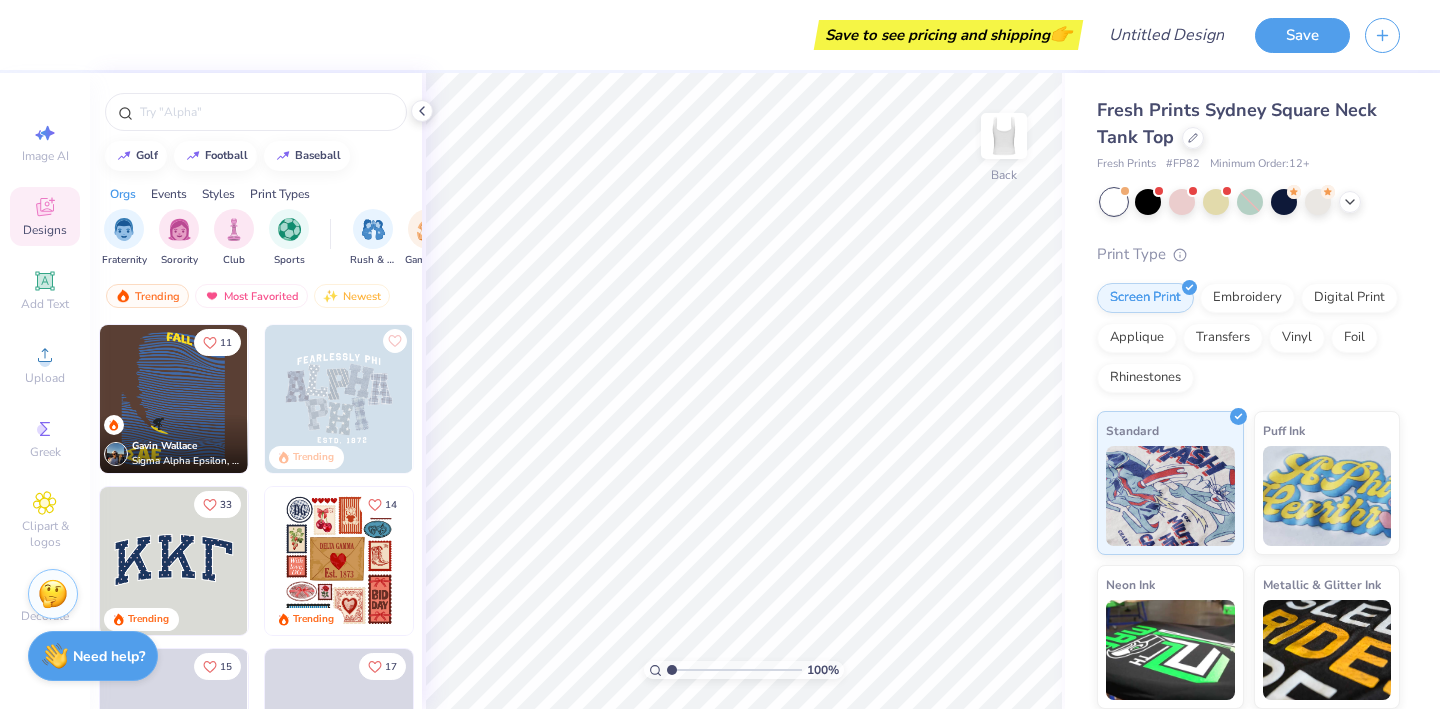 click at bounding box center [339, 561] 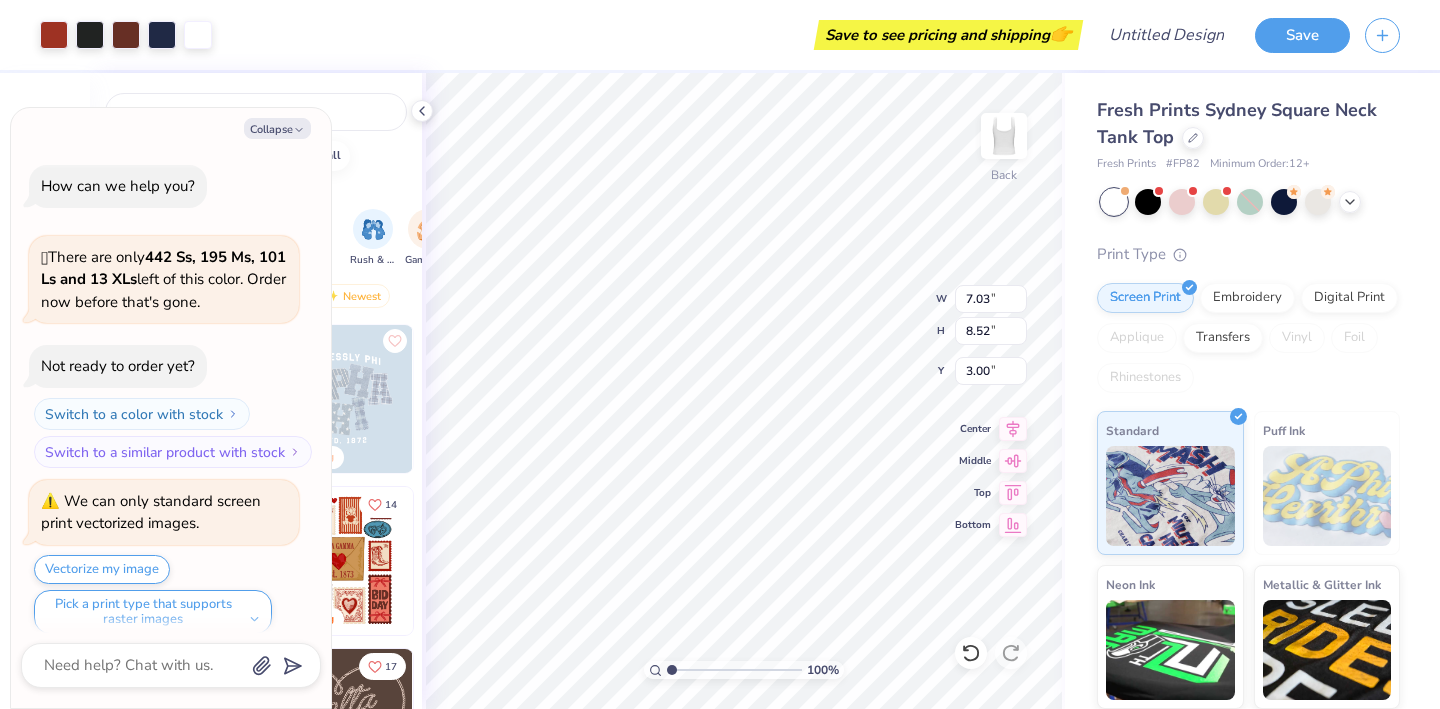 scroll, scrollTop: 16, scrollLeft: 0, axis: vertical 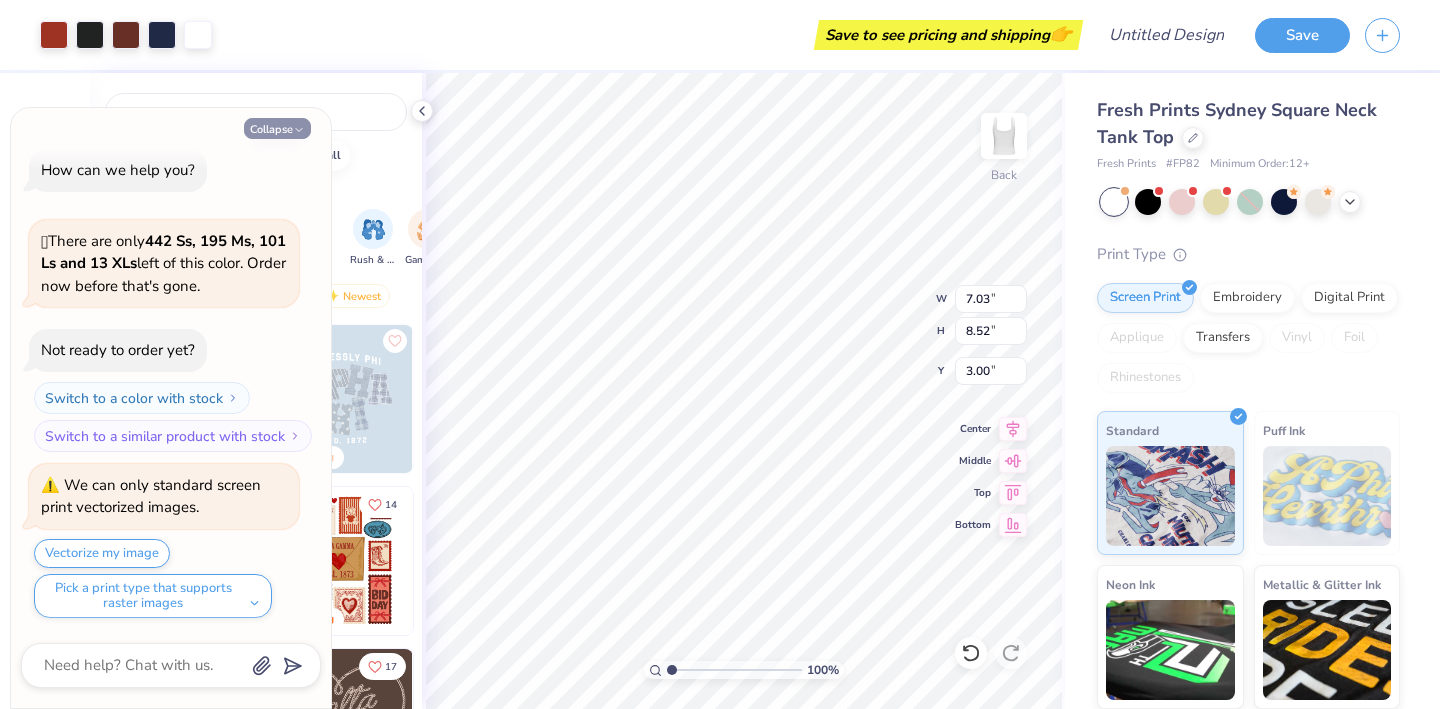 click on "Collapse" at bounding box center (277, 128) 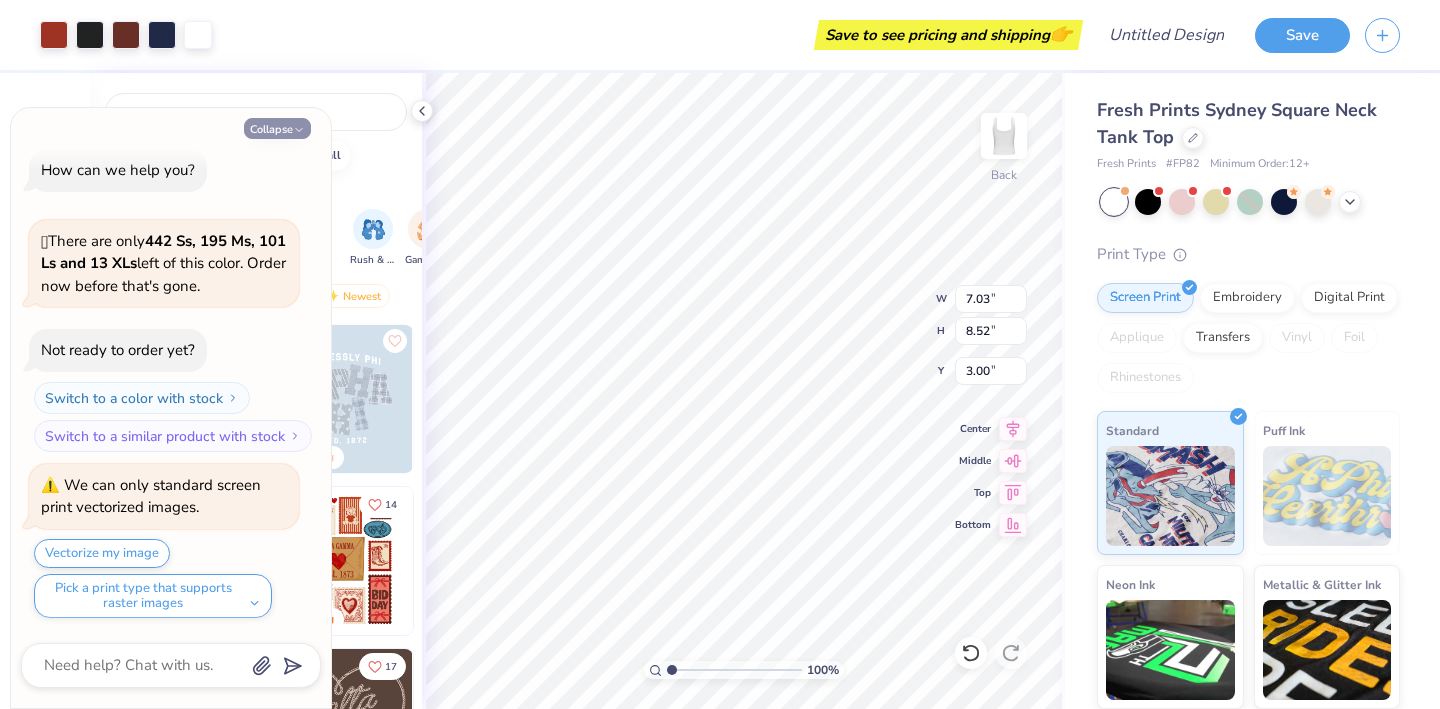 type on "x" 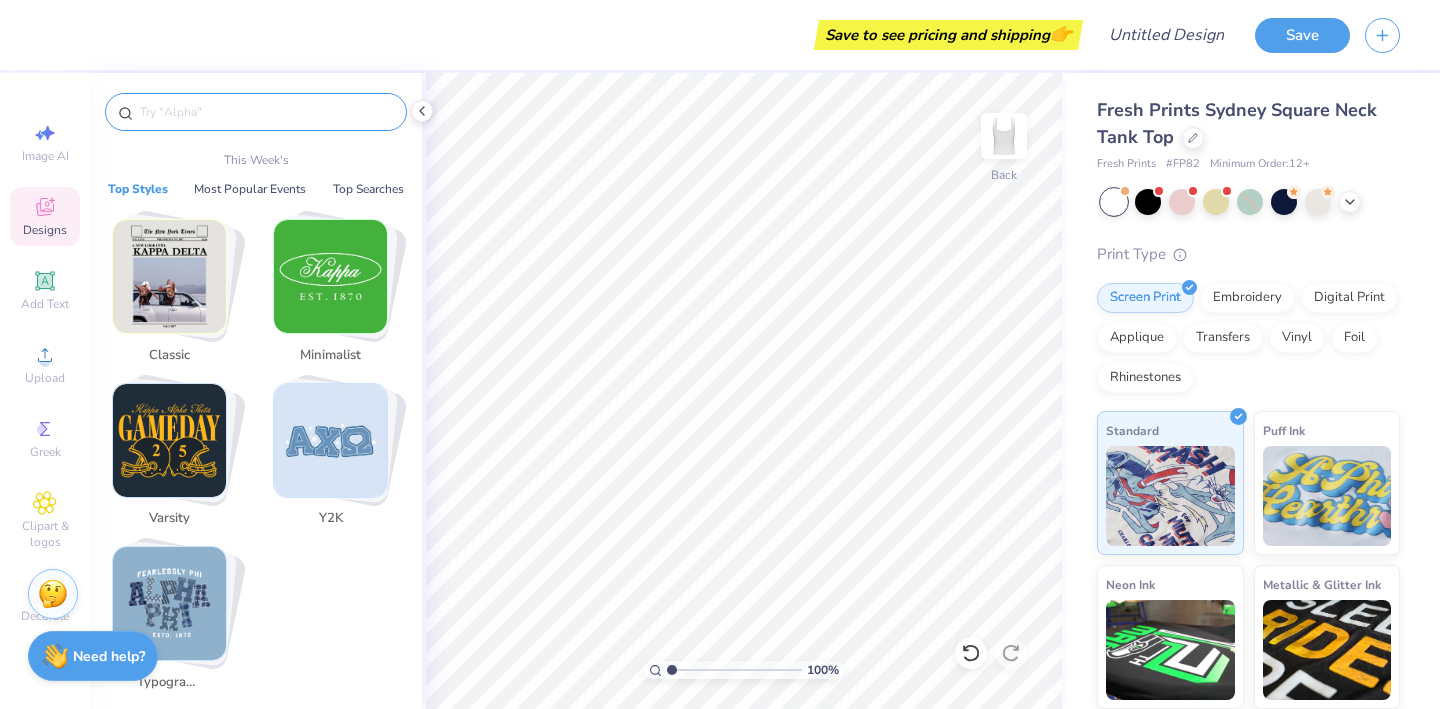 click at bounding box center (266, 112) 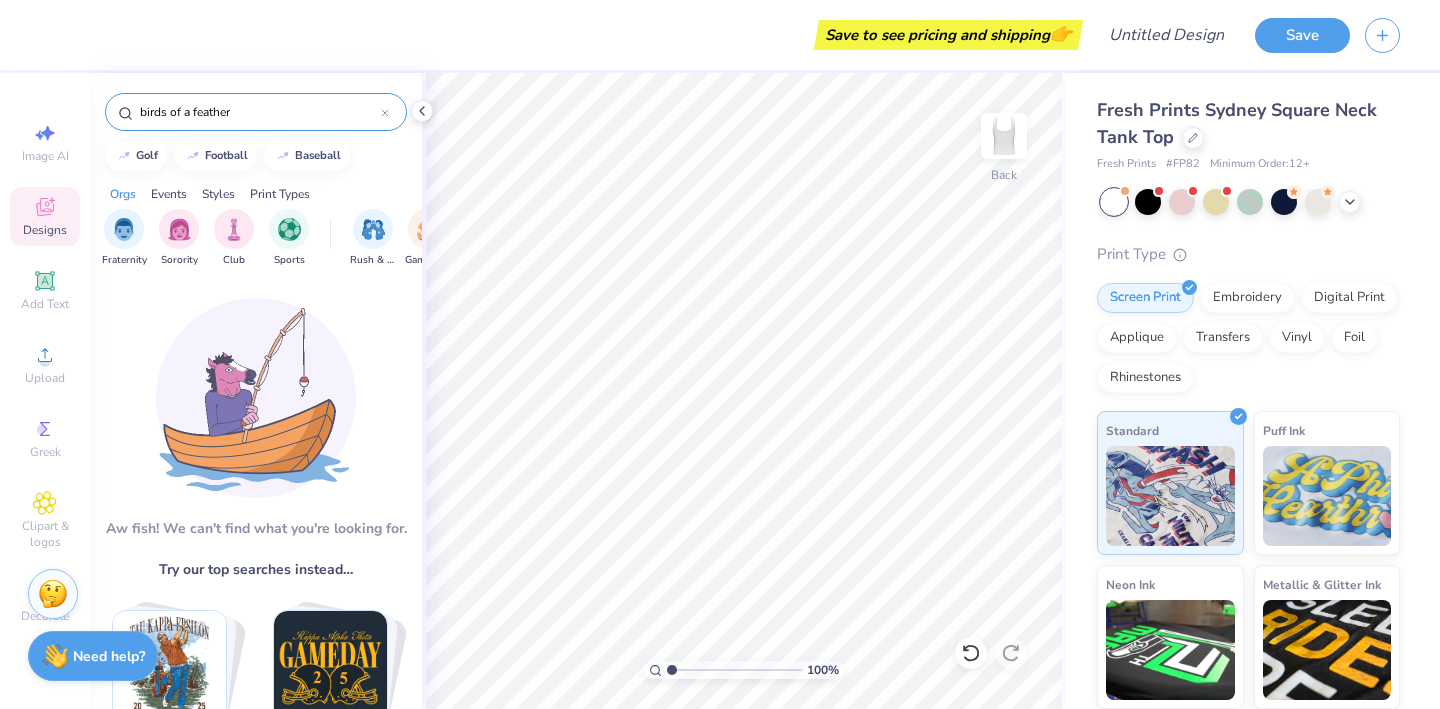 type on "birds of a feather" 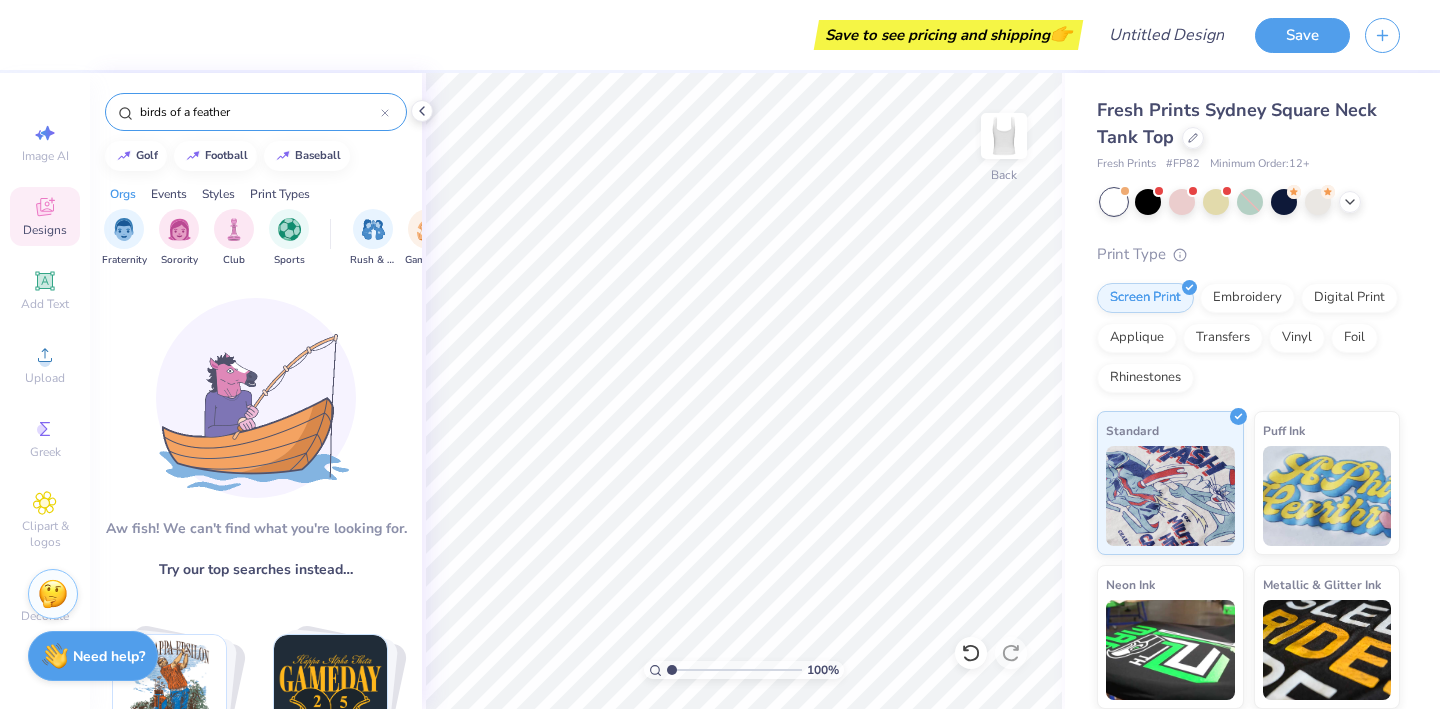 click 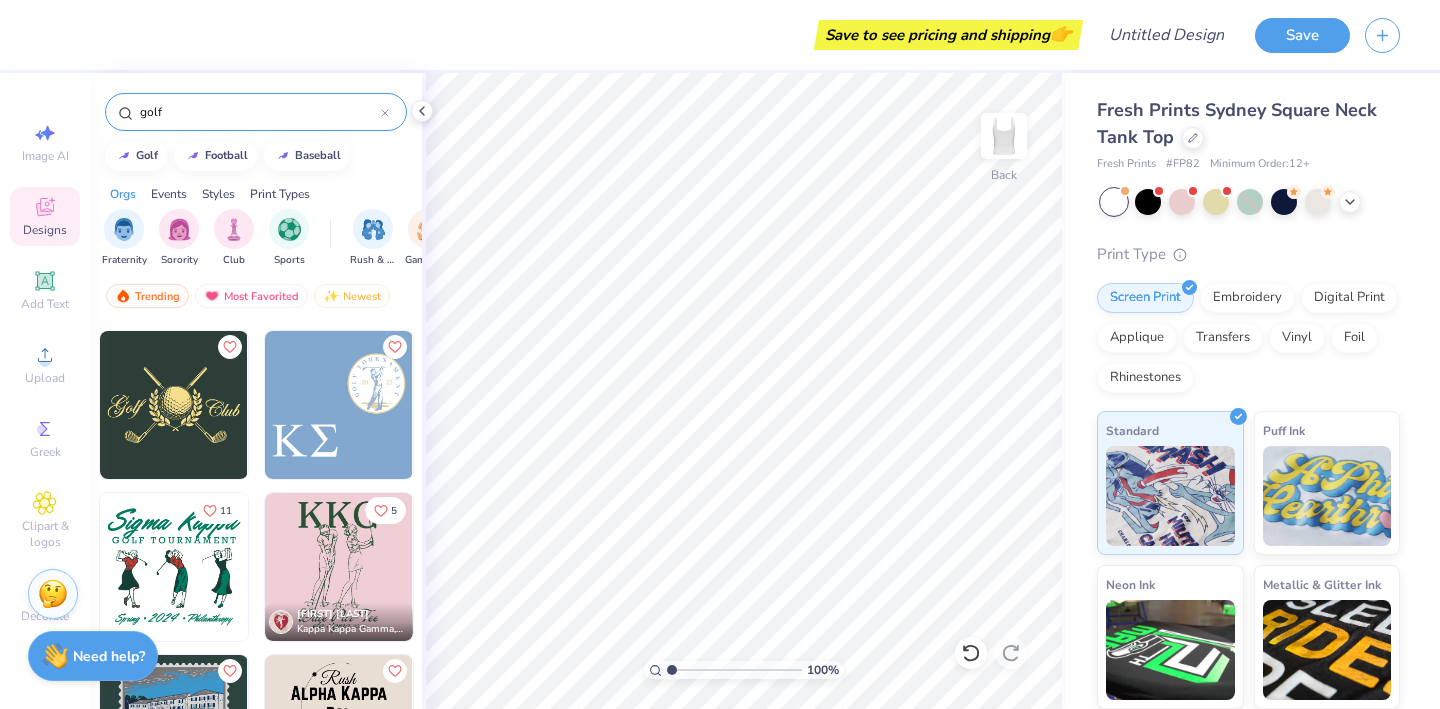 scroll, scrollTop: 2258, scrollLeft: 0, axis: vertical 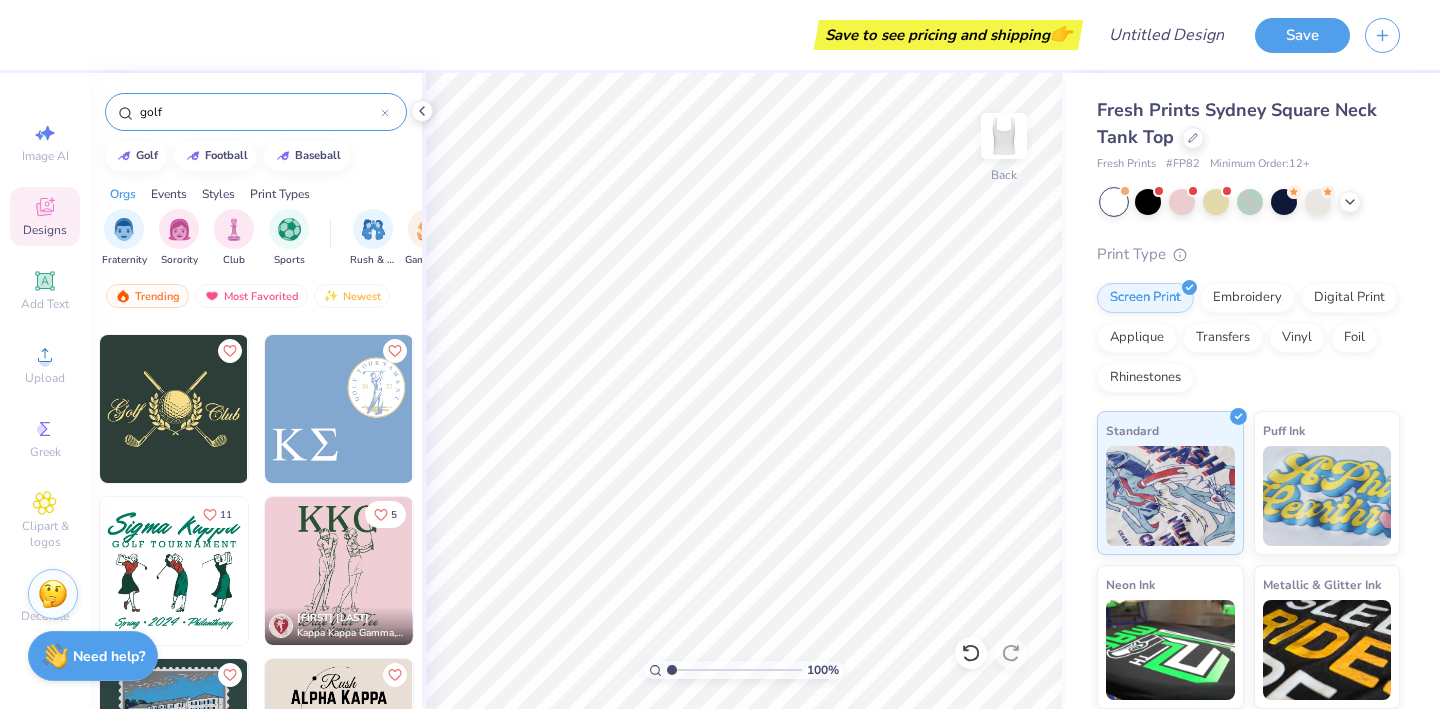 type on "golf" 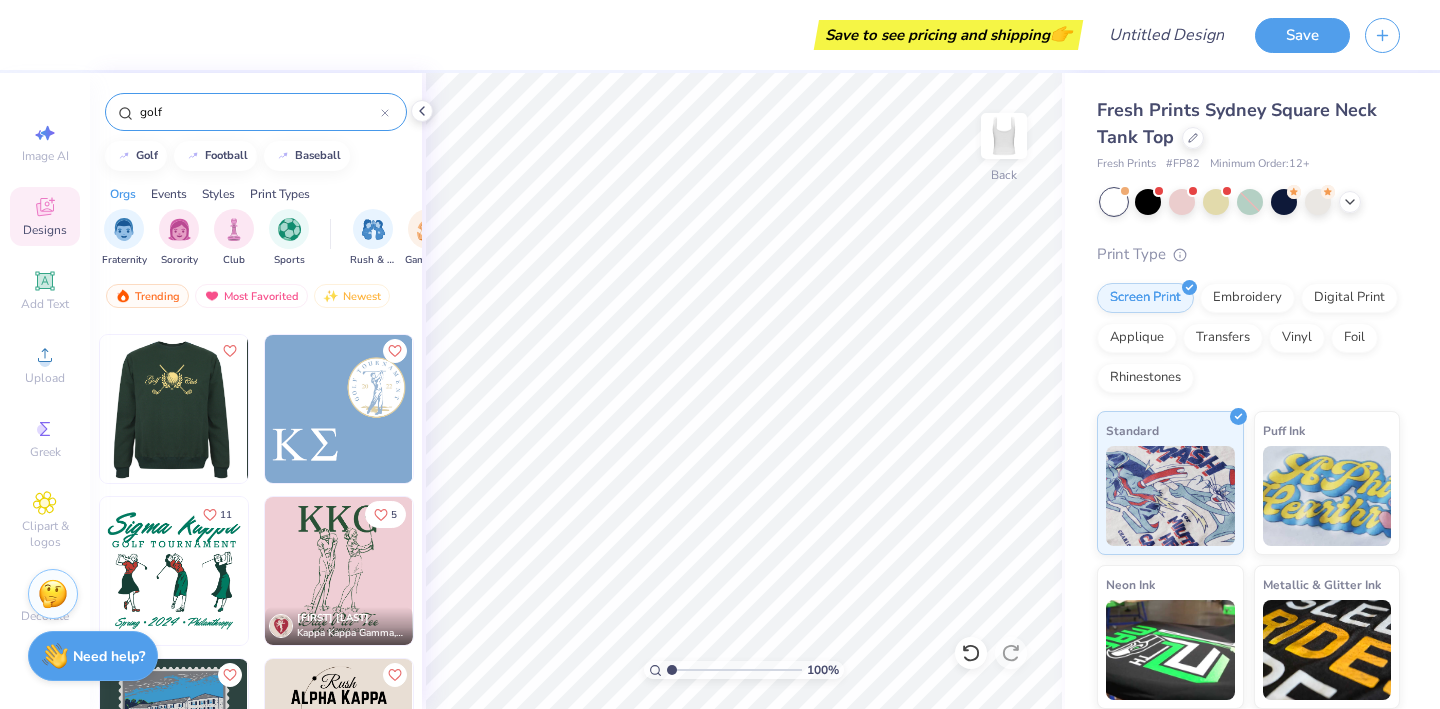 click at bounding box center (26, 409) 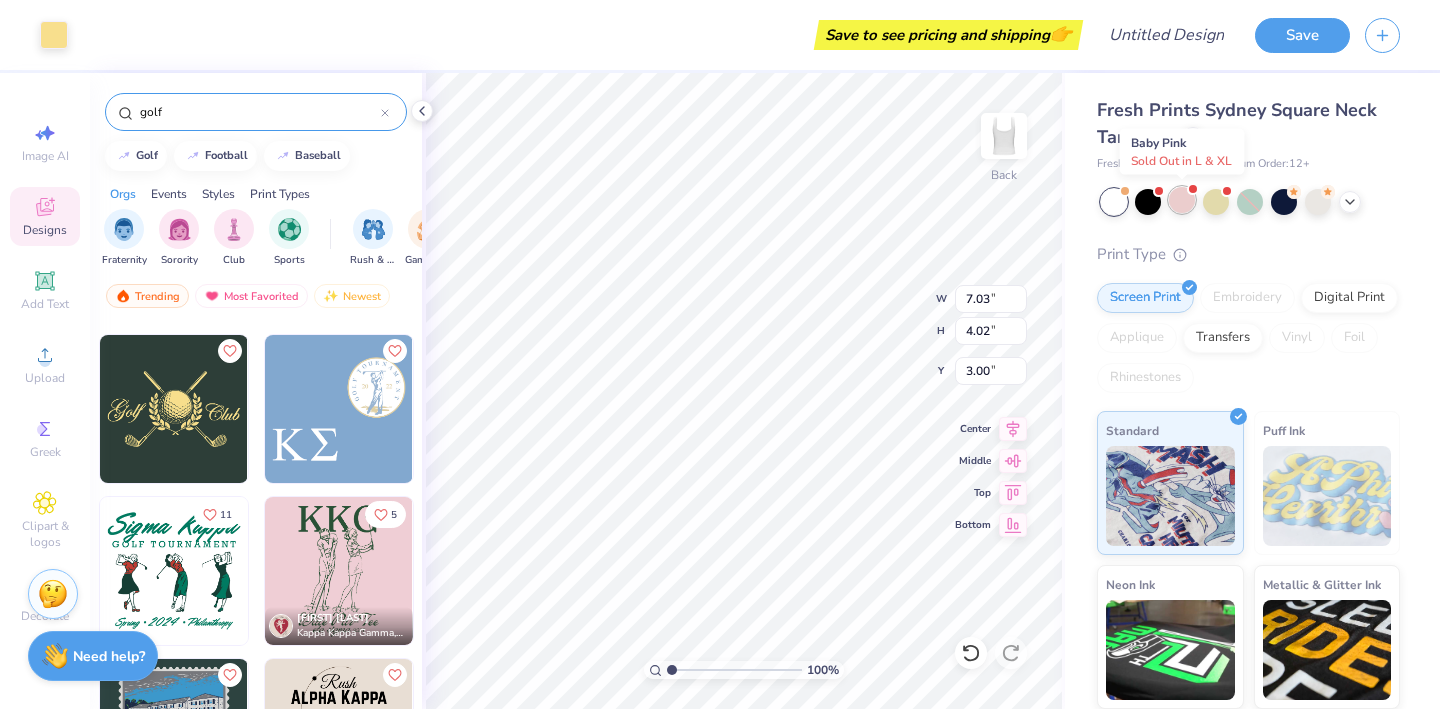 click at bounding box center [1182, 200] 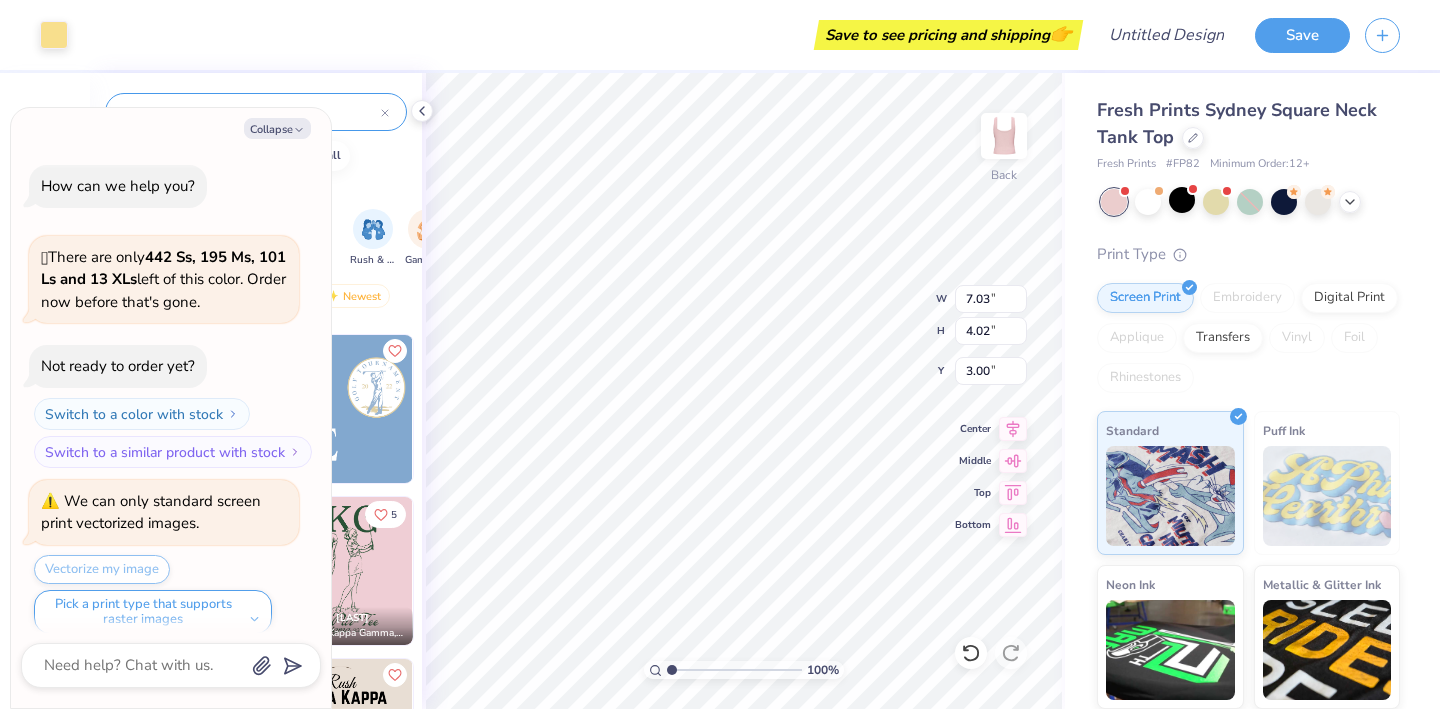 scroll, scrollTop: 299, scrollLeft: 0, axis: vertical 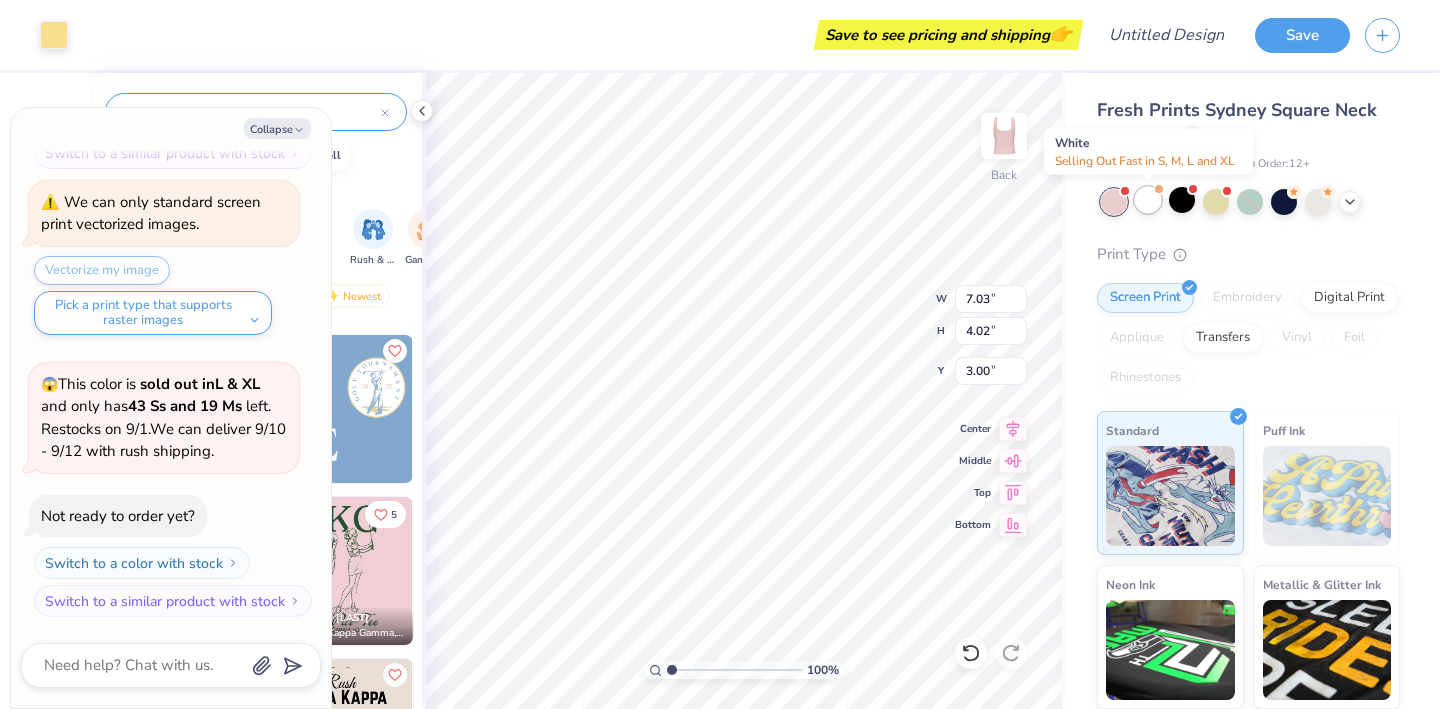 click at bounding box center [1148, 200] 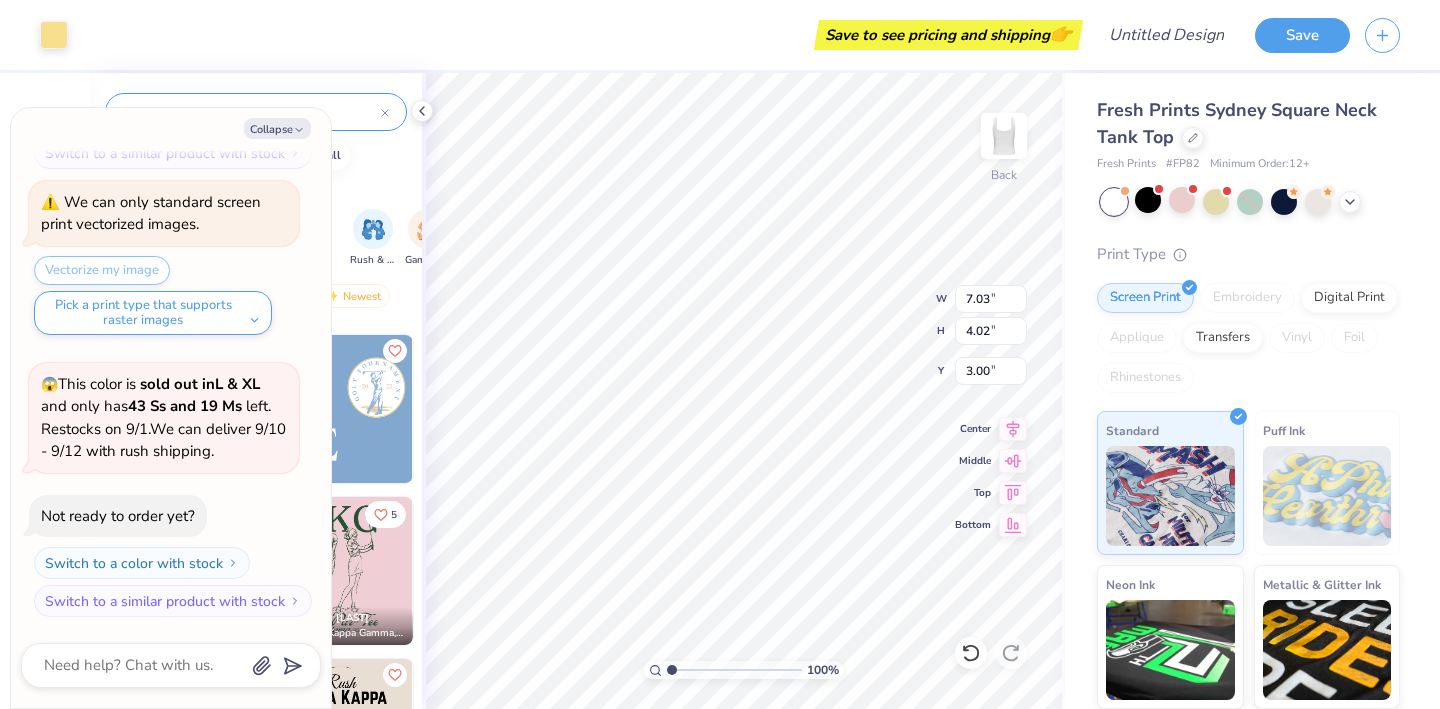 scroll, scrollTop: 559, scrollLeft: 0, axis: vertical 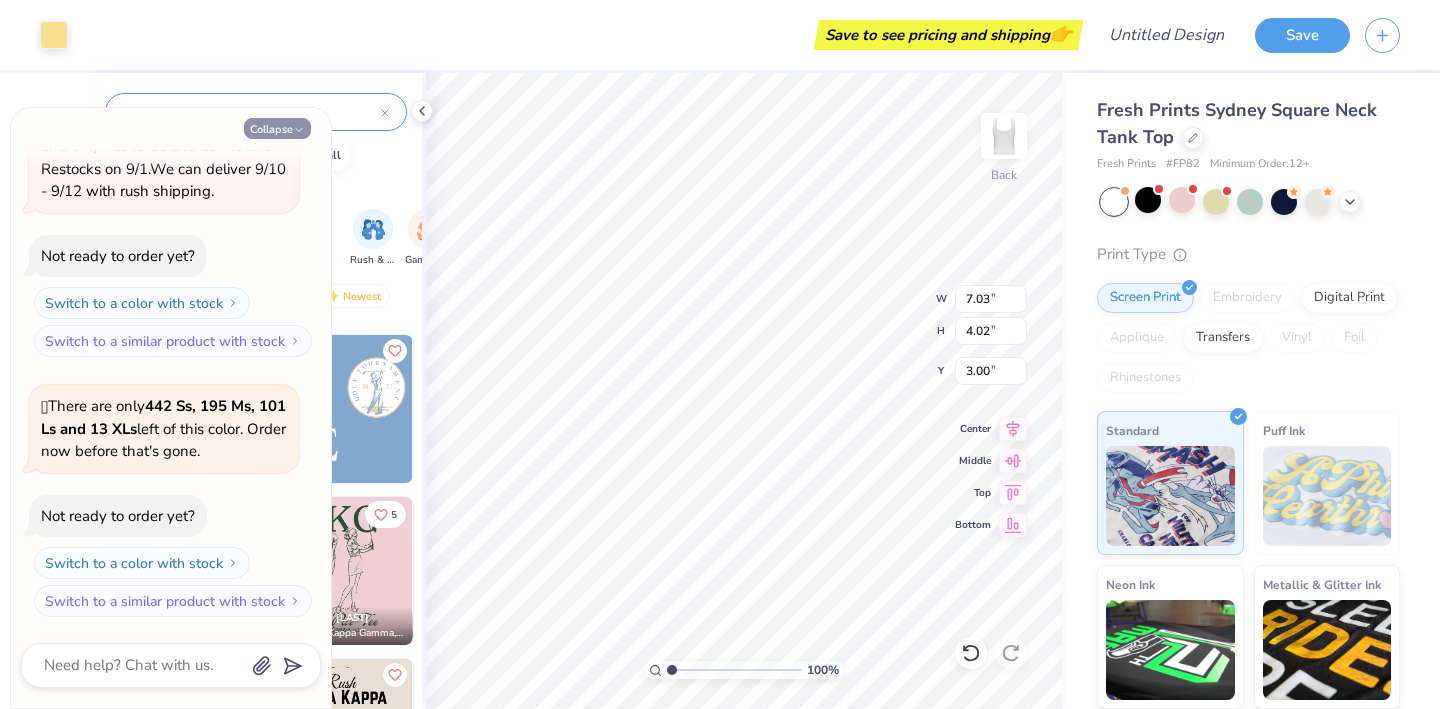 click on "Collapse" at bounding box center [277, 128] 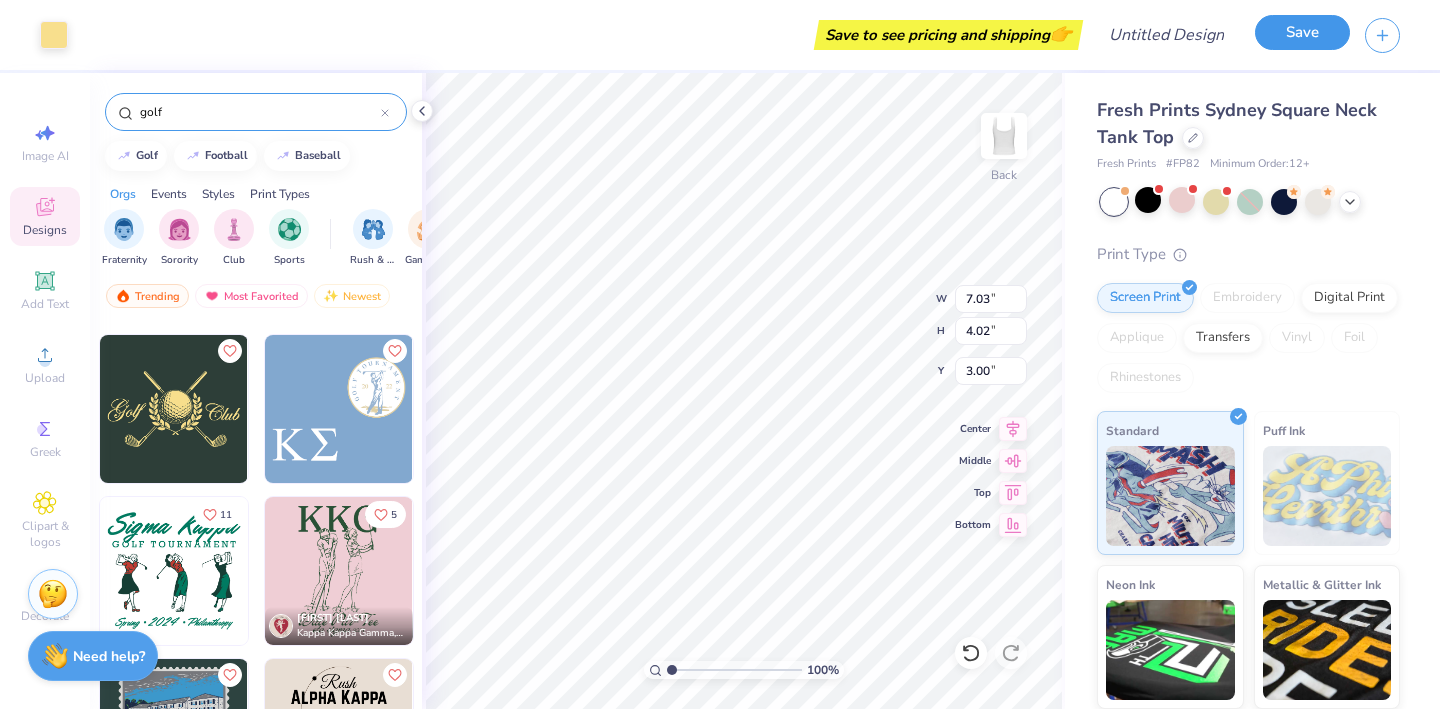 click on "Save" at bounding box center [1302, 32] 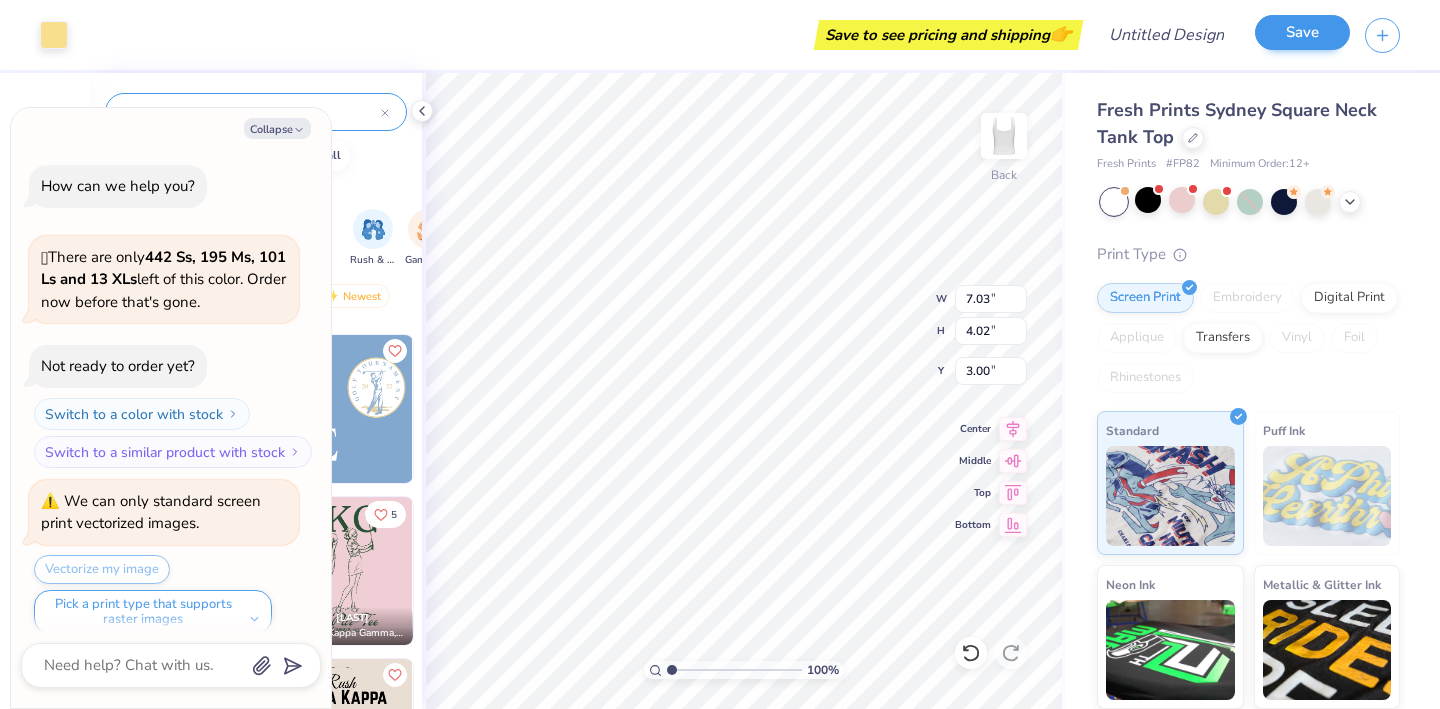 scroll, scrollTop: 613, scrollLeft: 0, axis: vertical 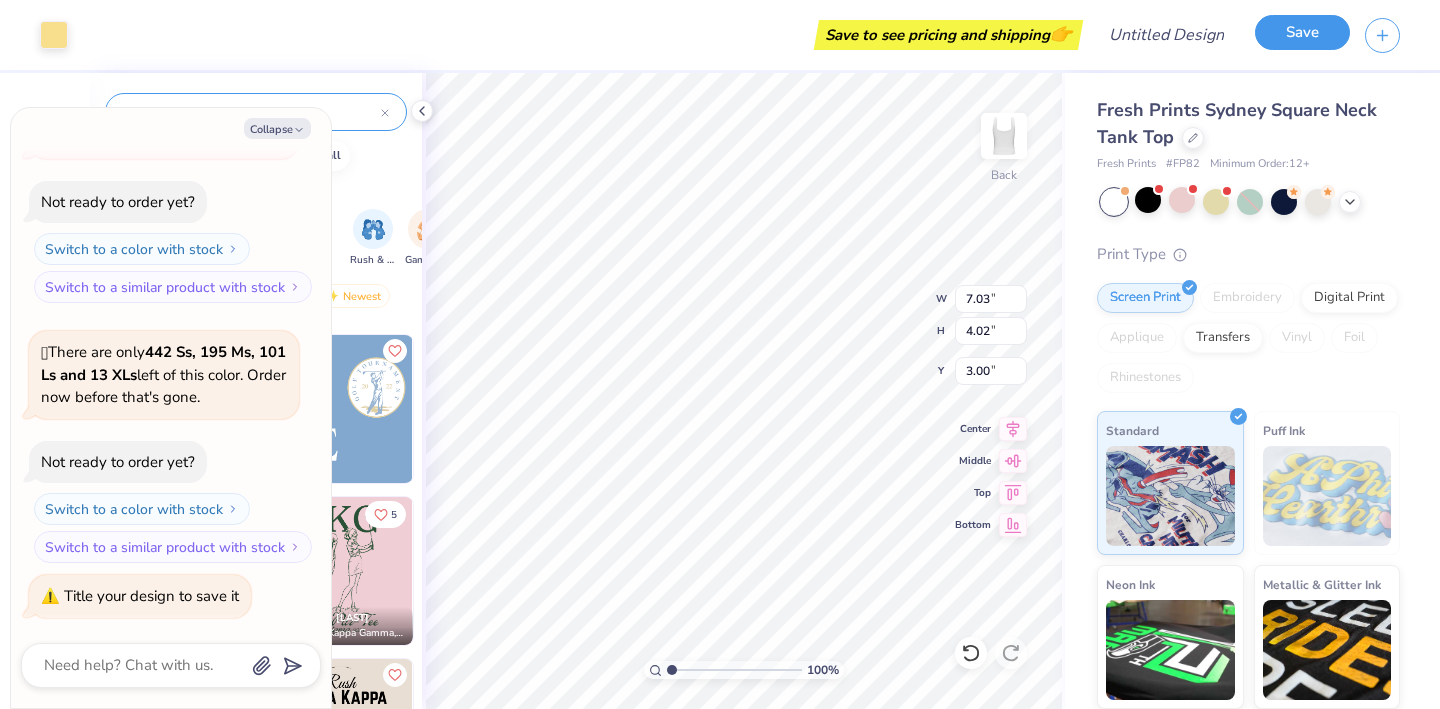 click on "Save" at bounding box center [1302, 32] 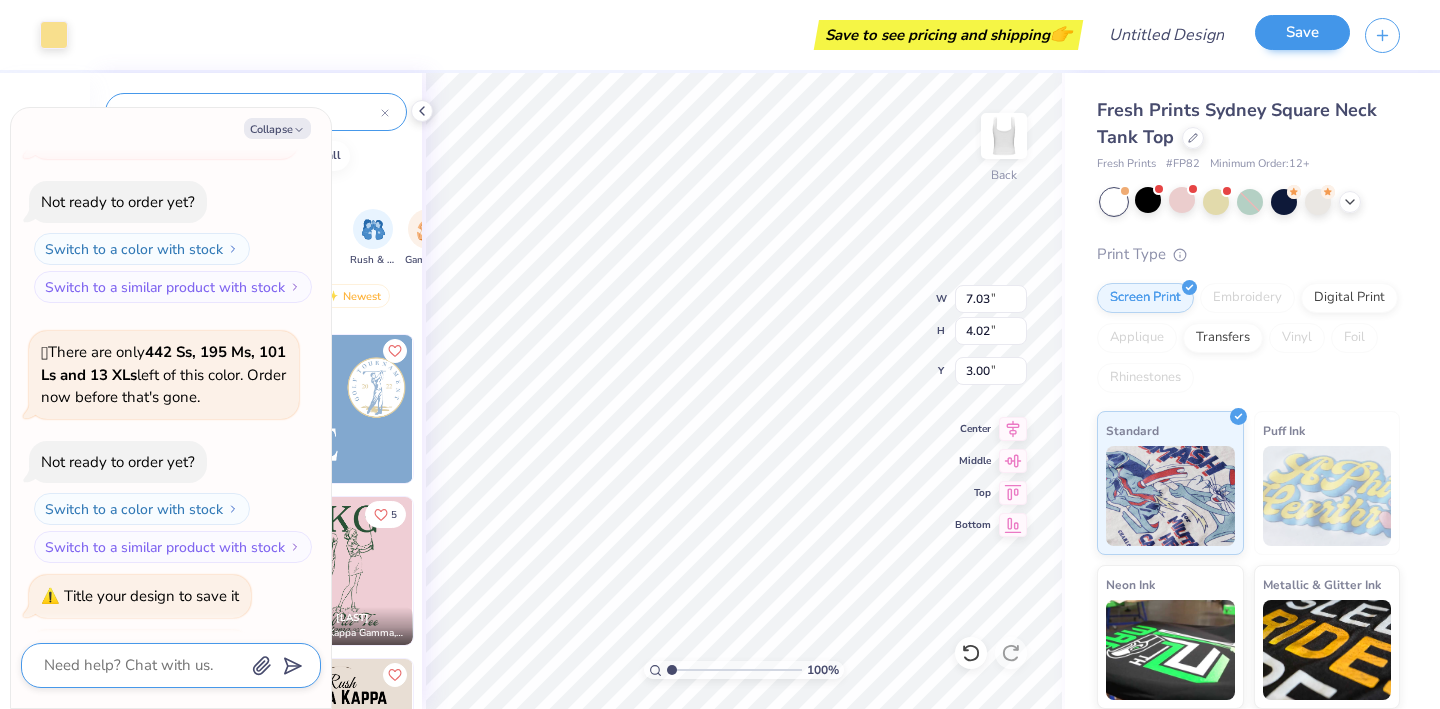 scroll, scrollTop: 668, scrollLeft: 0, axis: vertical 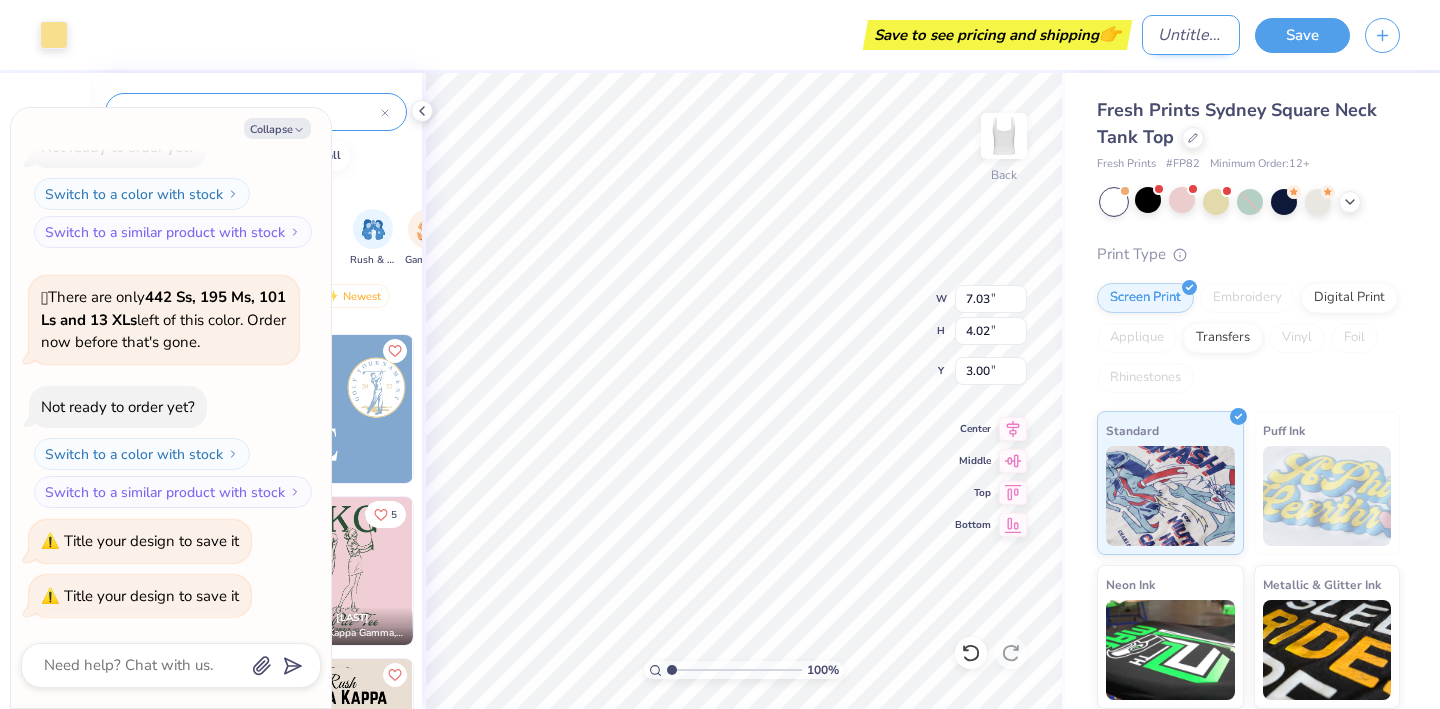 type on "x" 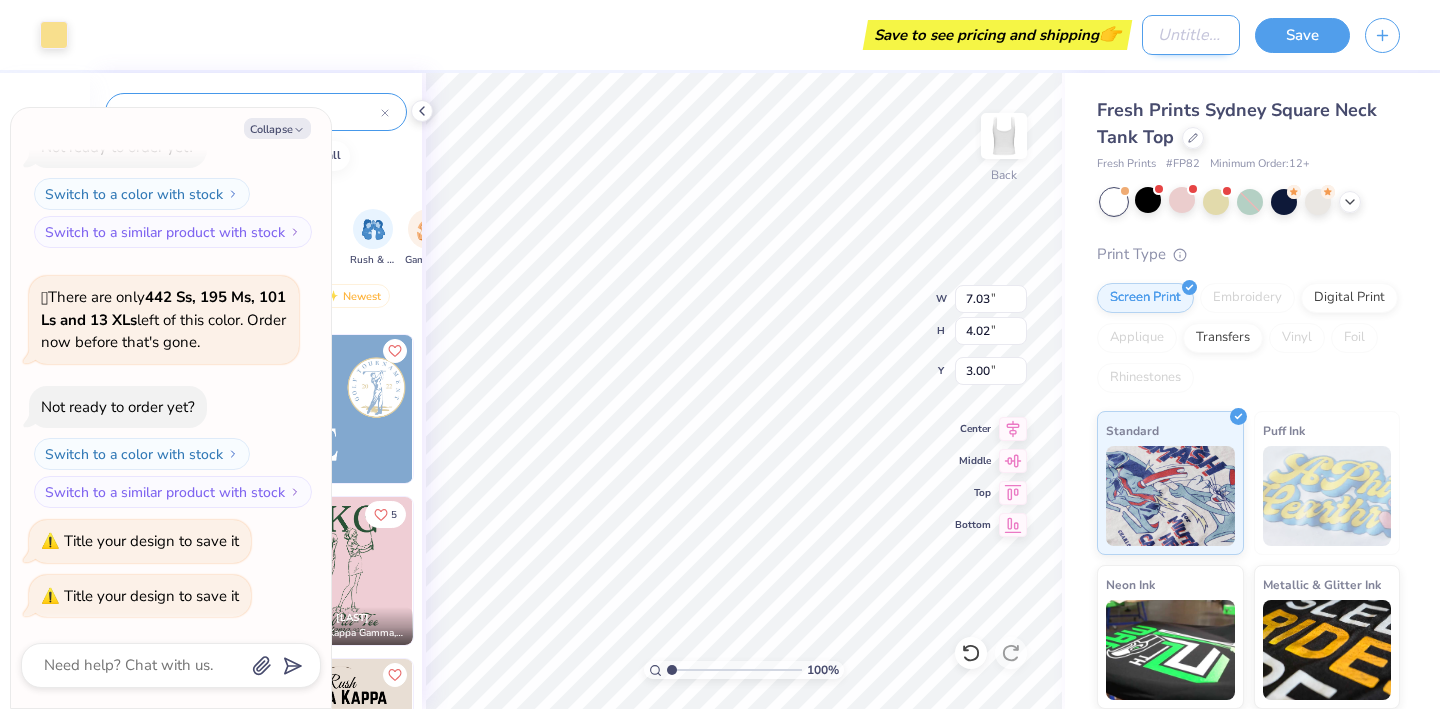click on "Design Title" at bounding box center (1191, 35) 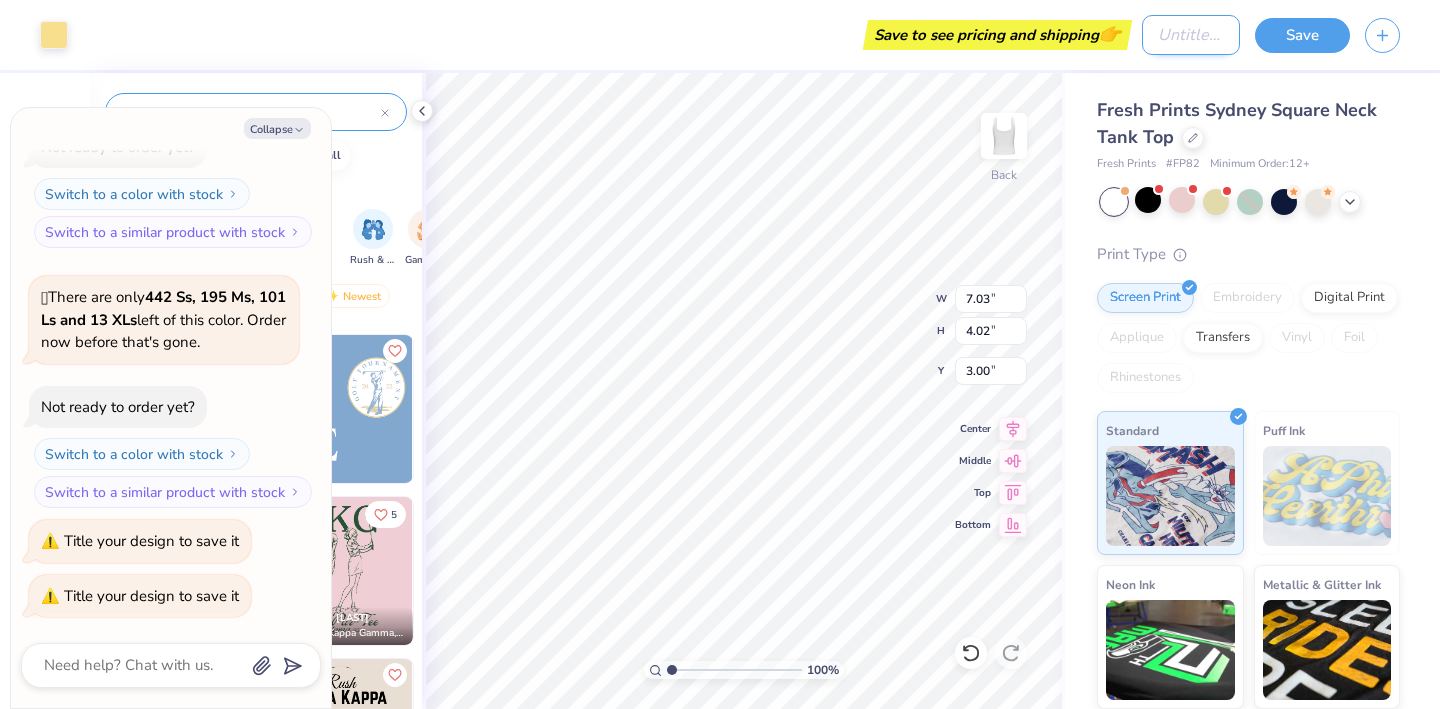 type on "B" 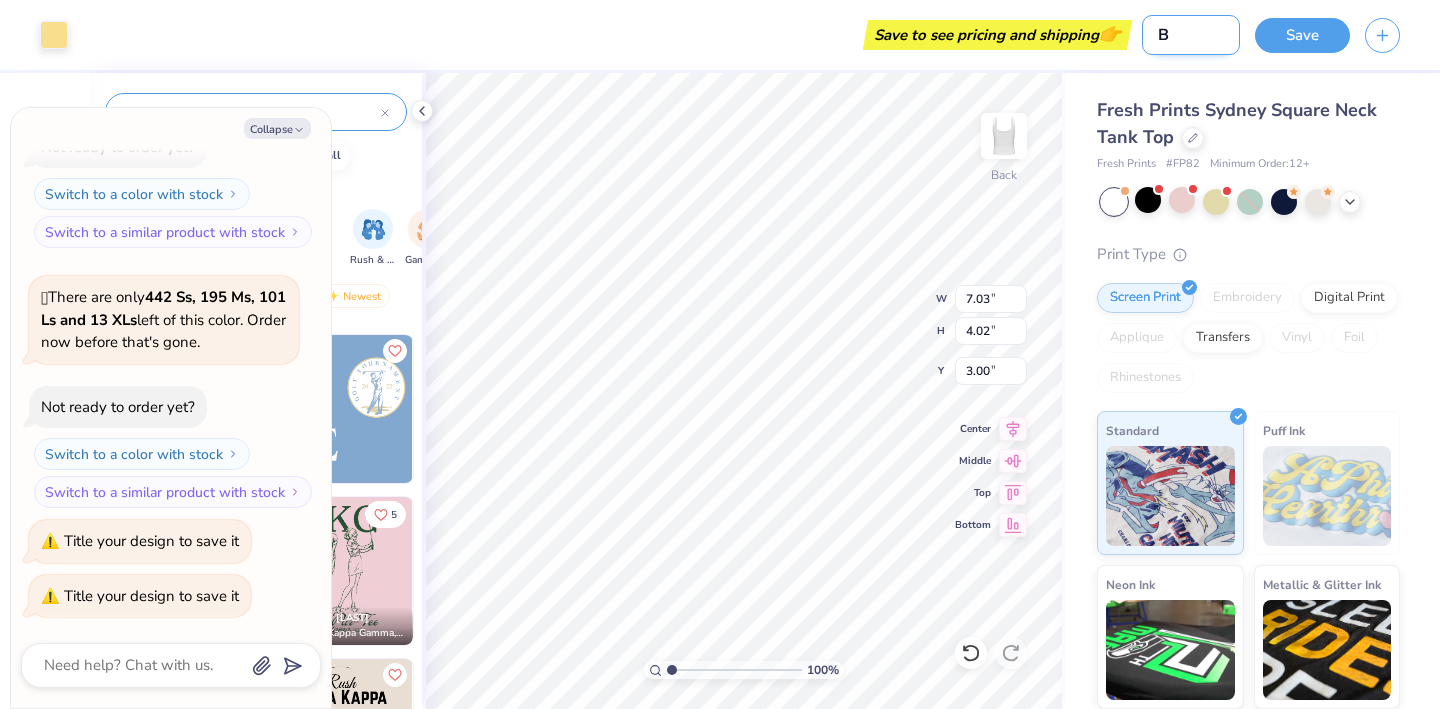 type on "Bi" 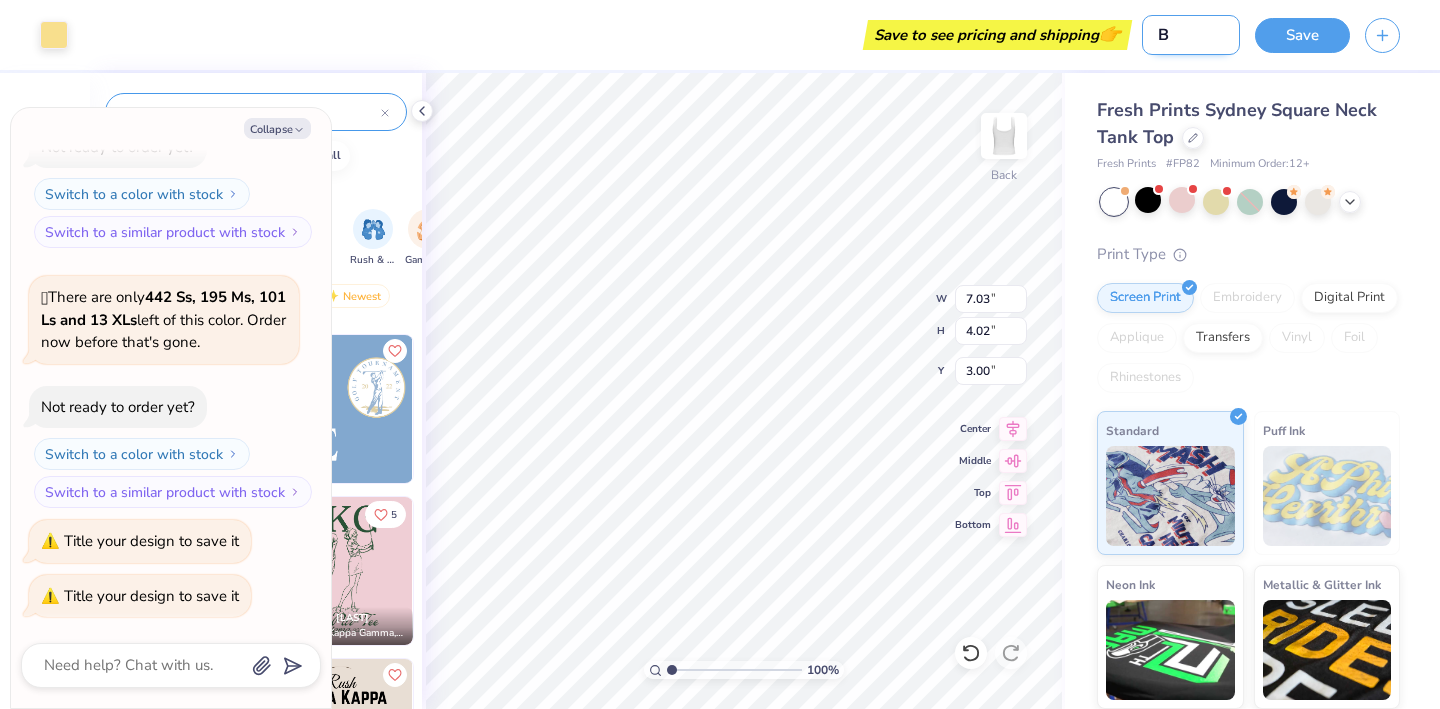 type on "x" 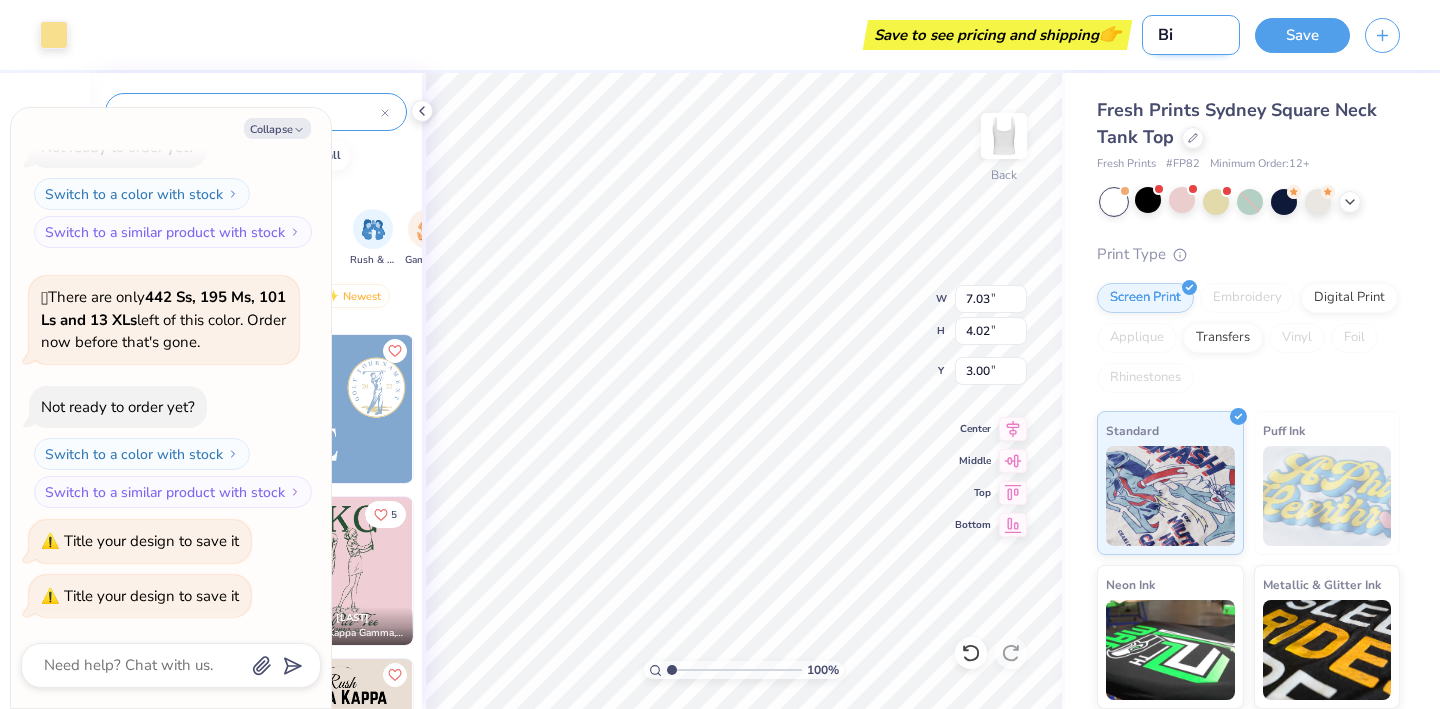 type on "Bid" 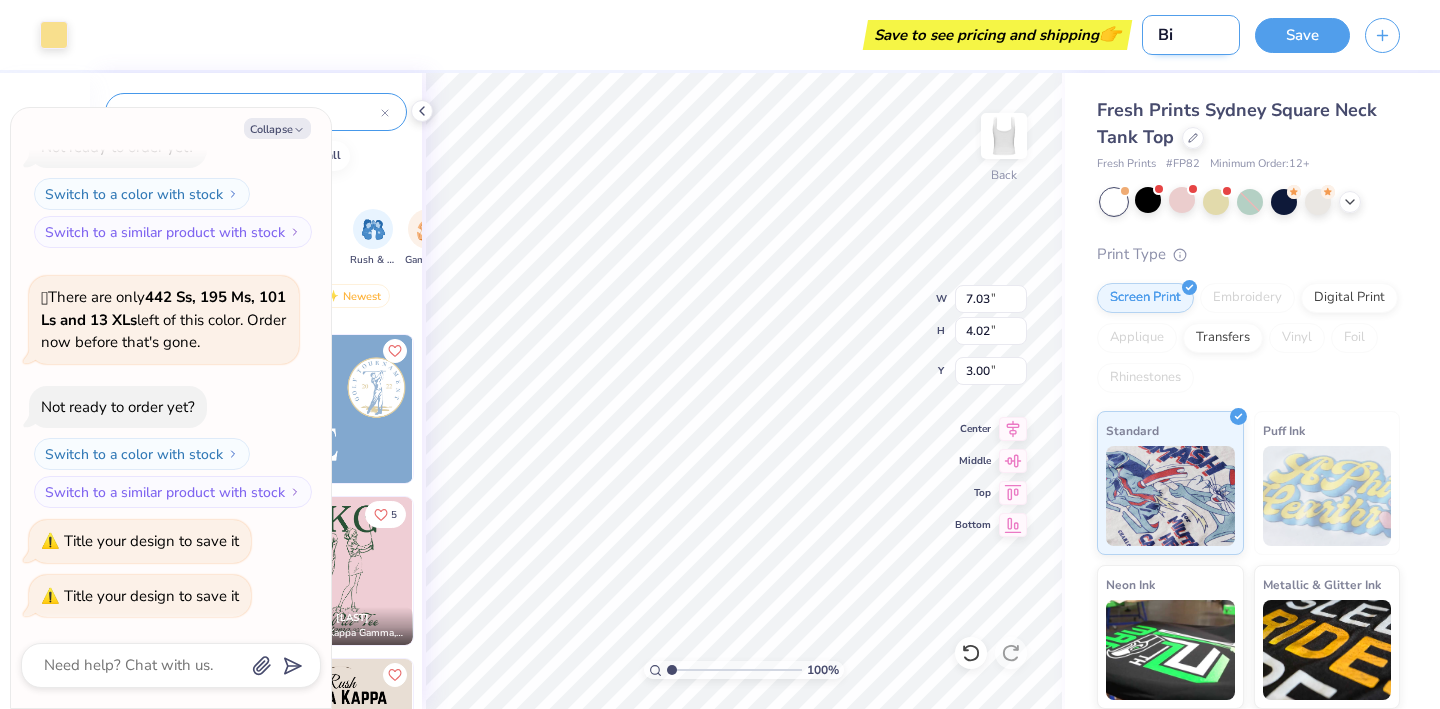 type on "x" 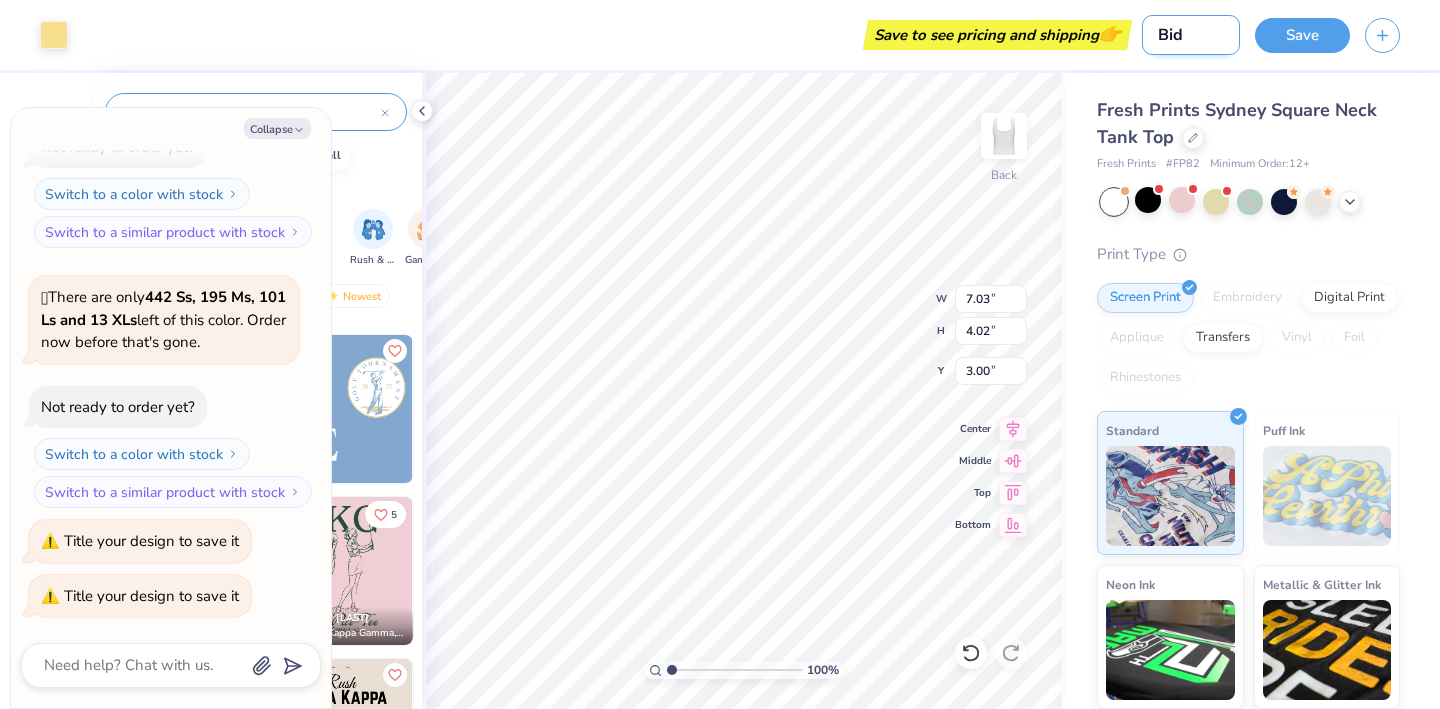 type on "Bid" 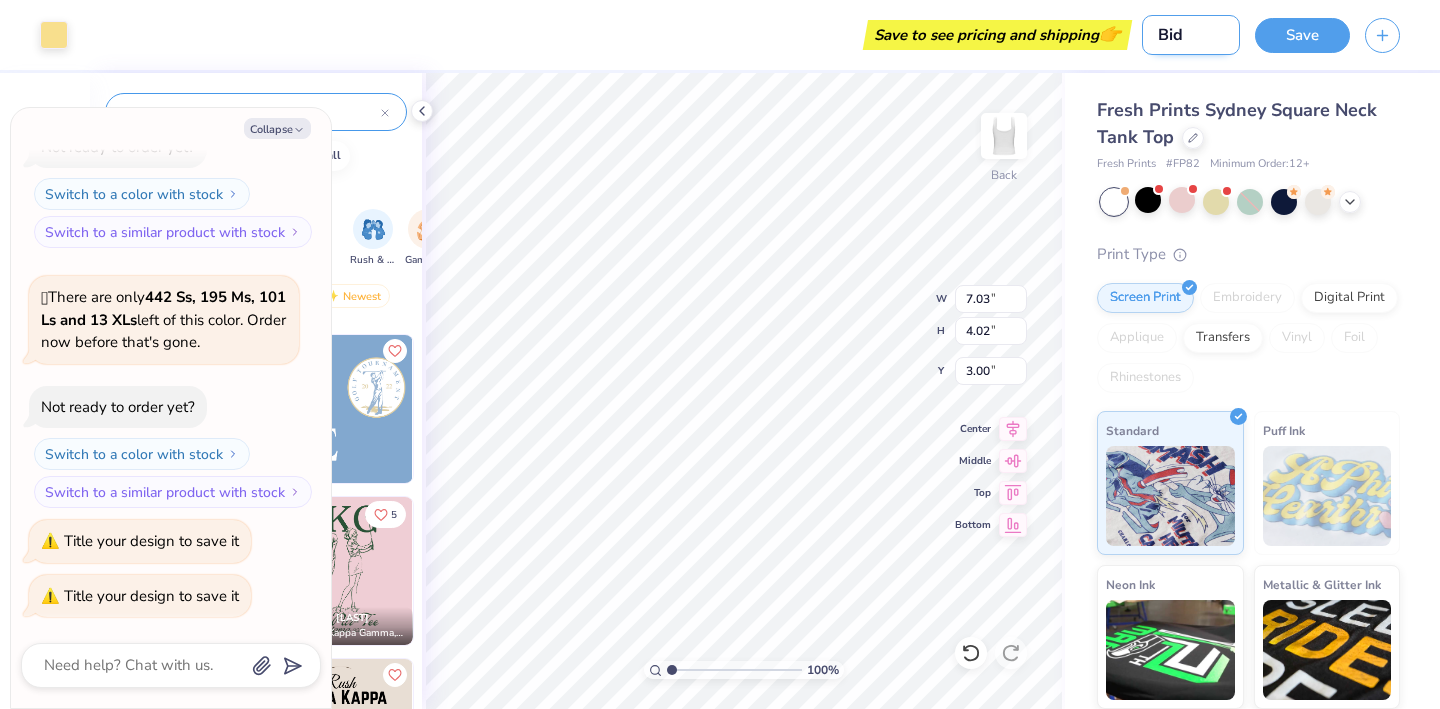 type on "x" 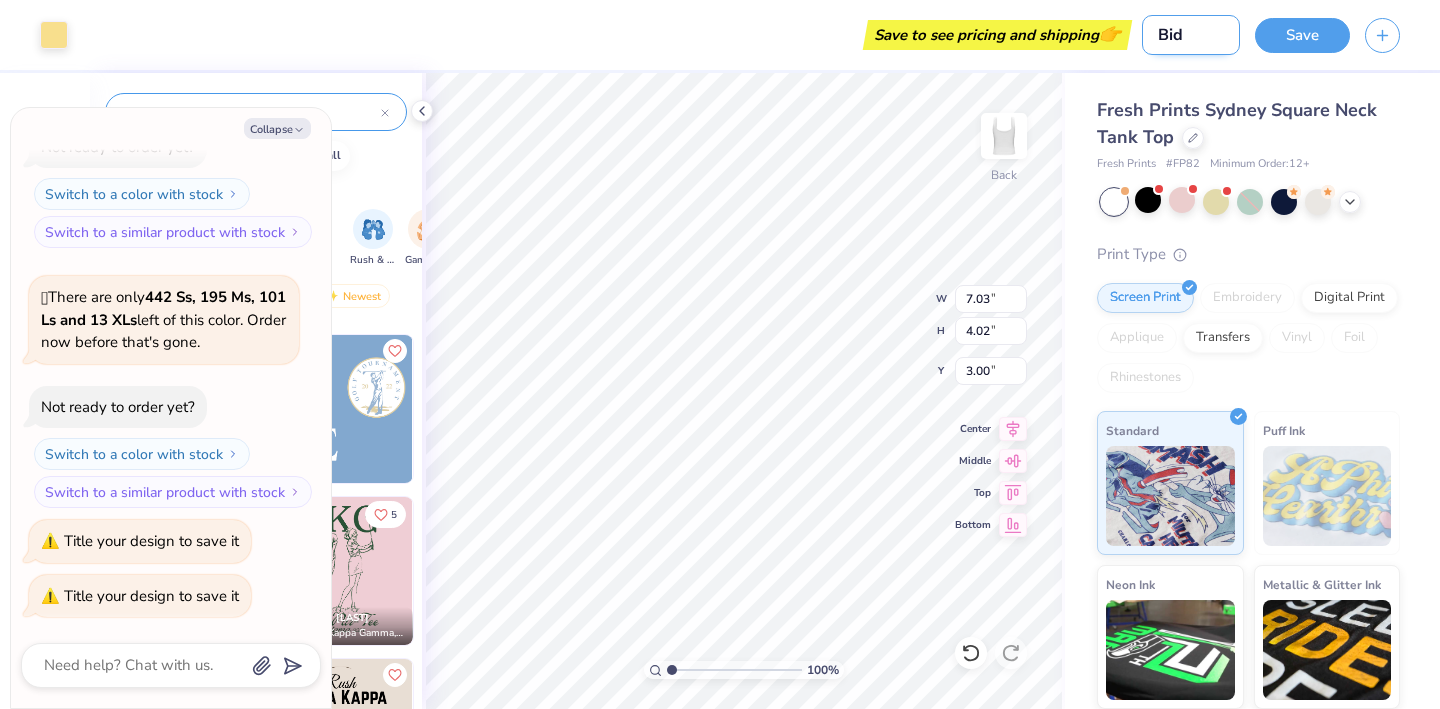 type on "Bid D" 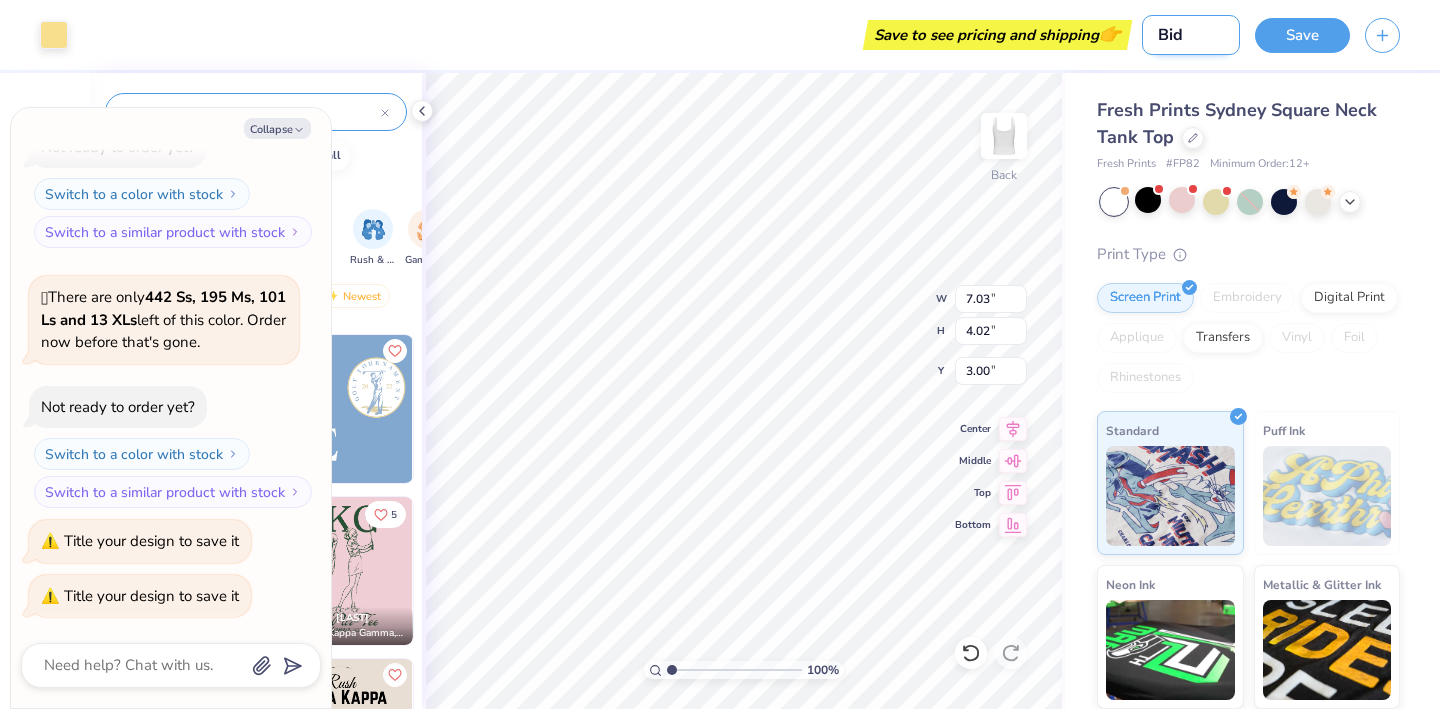 type on "x" 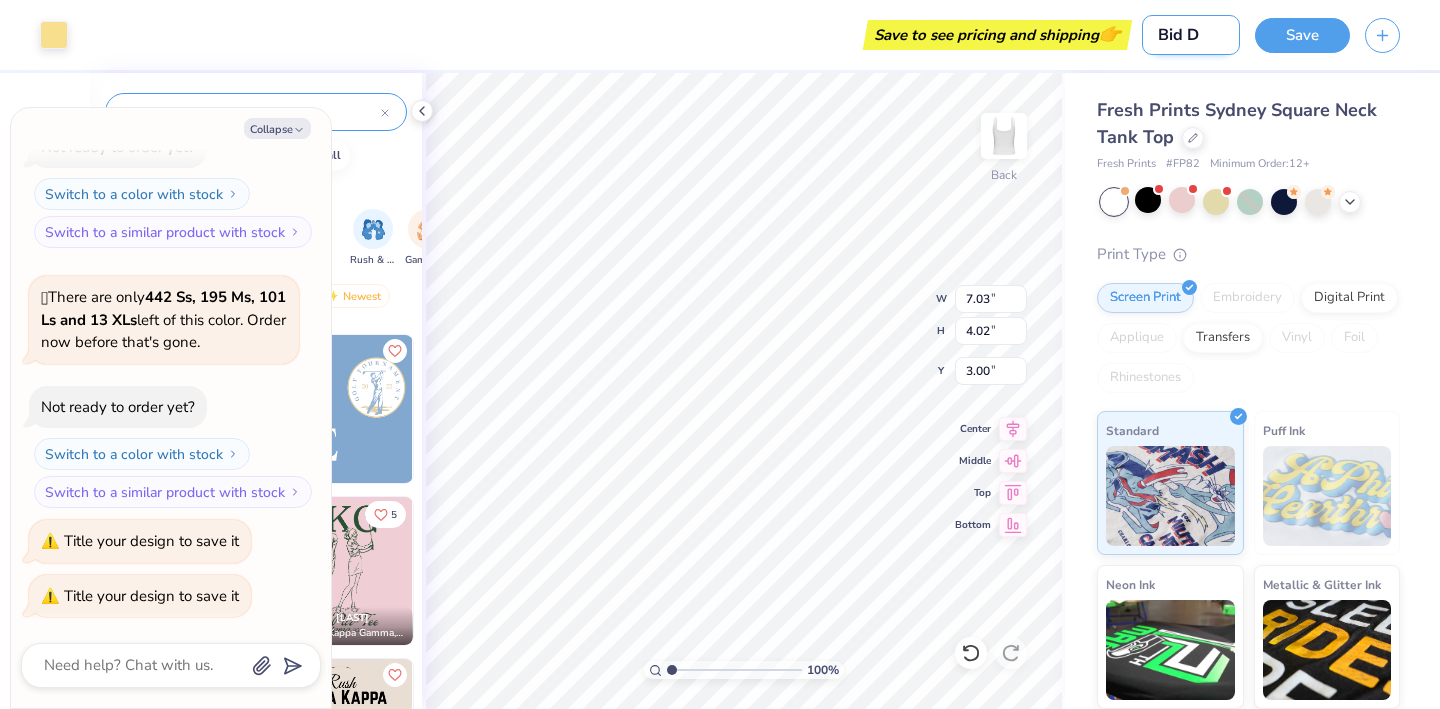 type on "Bid Da" 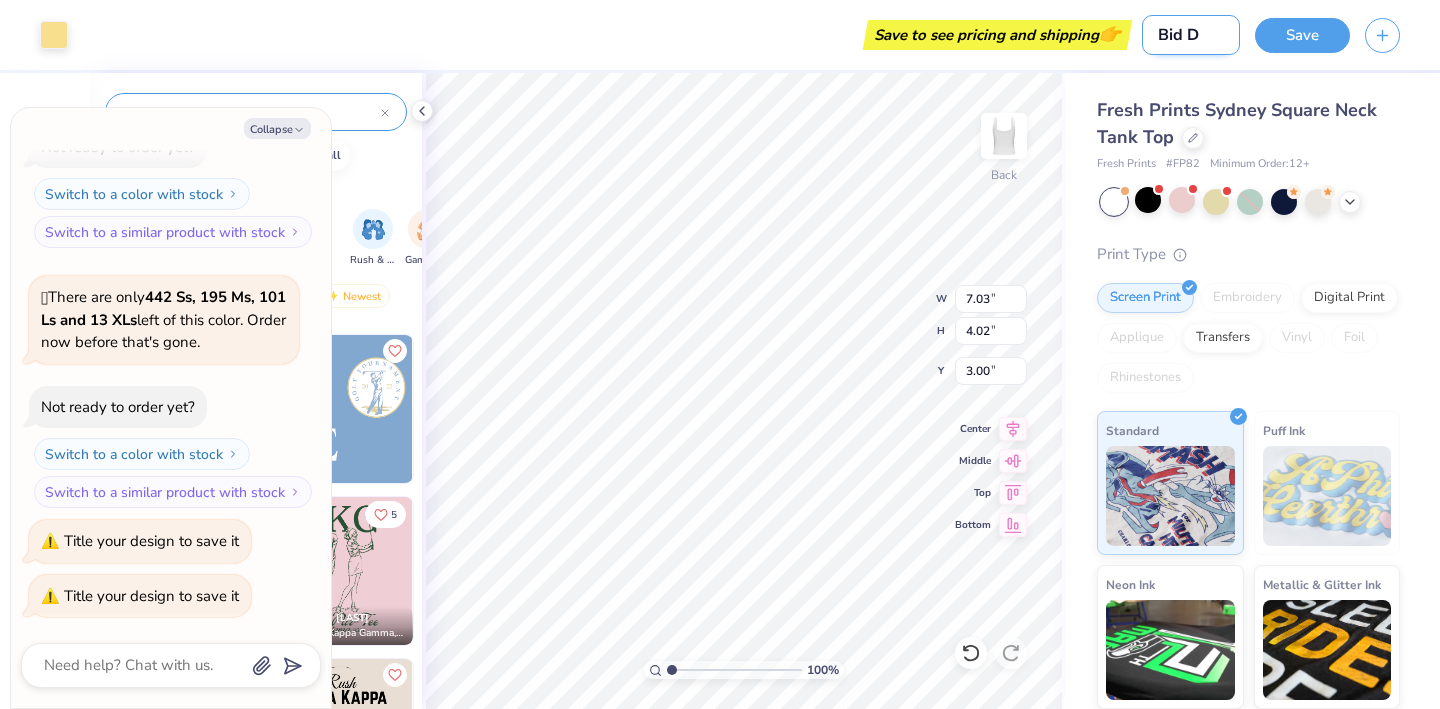 type on "x" 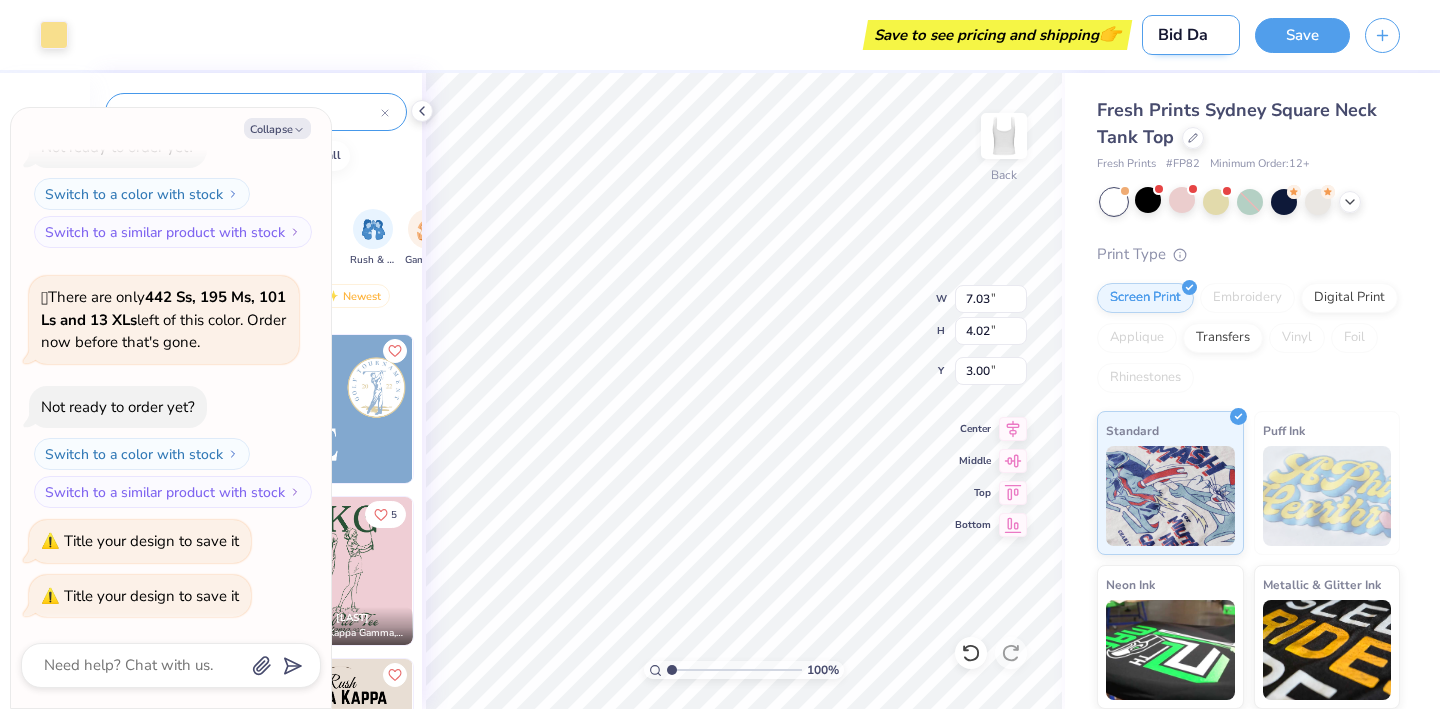 type on "Bid Day" 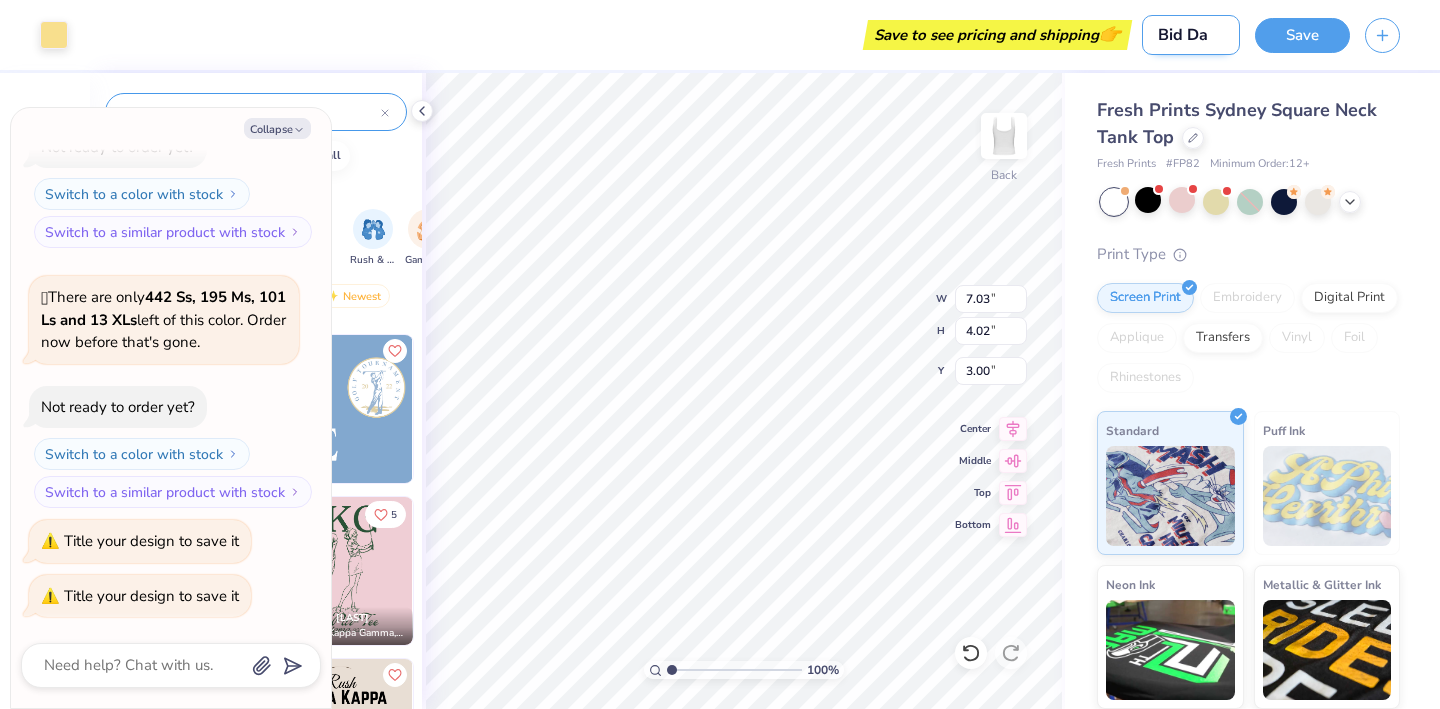 type on "x" 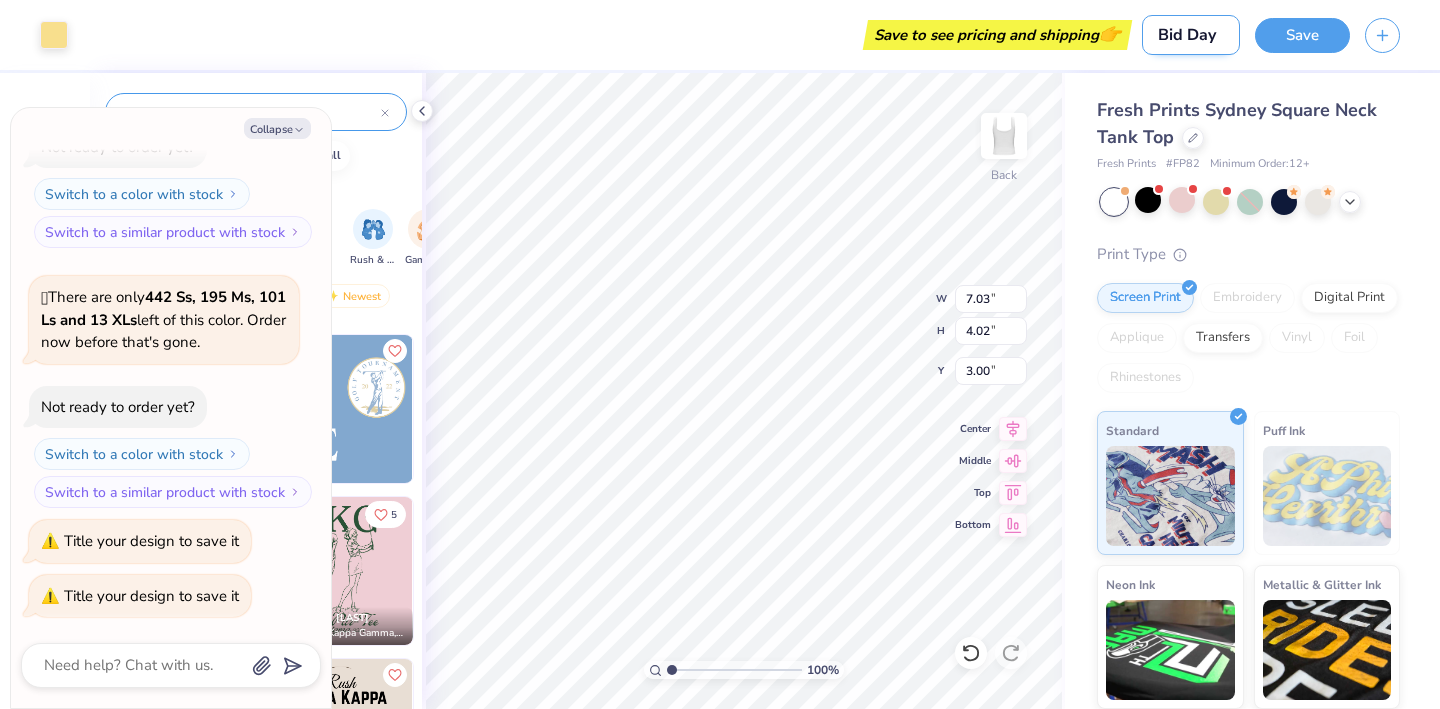 type on "Bid Day" 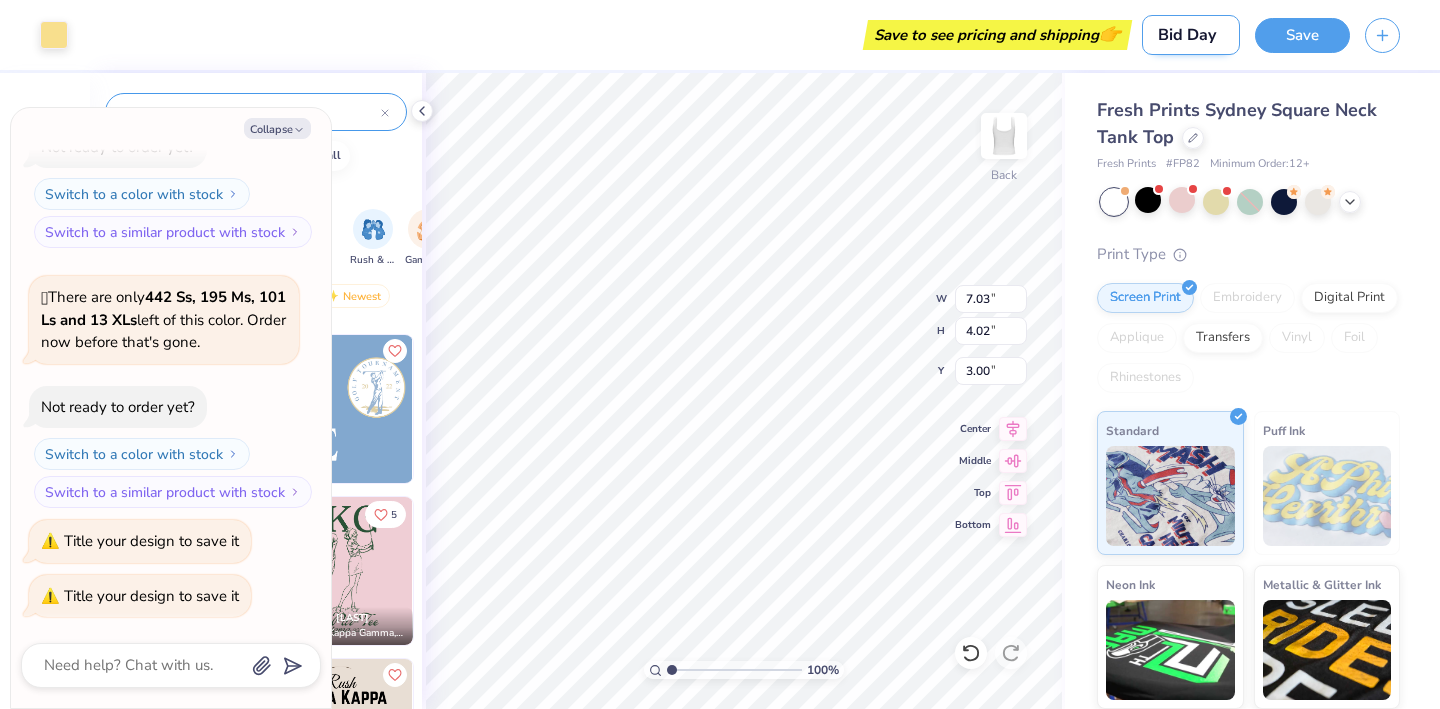 type on "x" 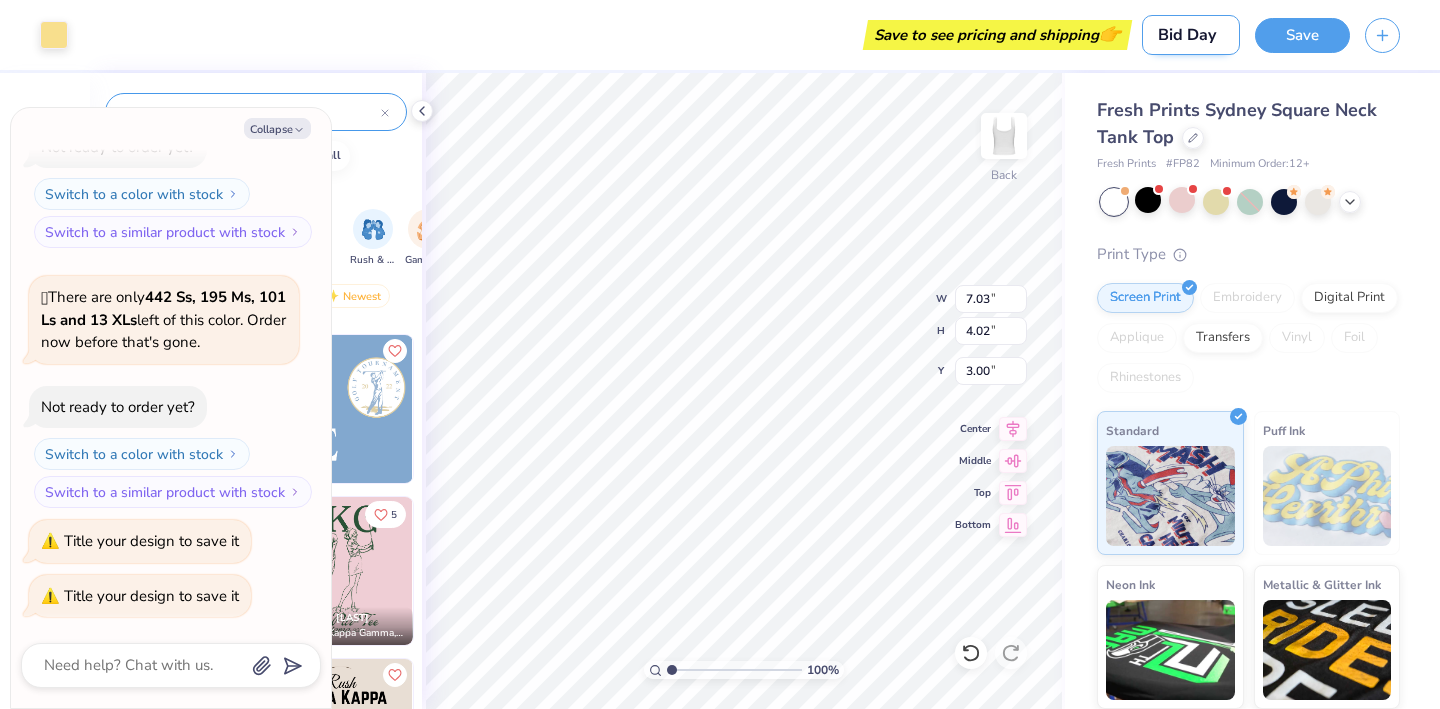 type on "Bid Day S" 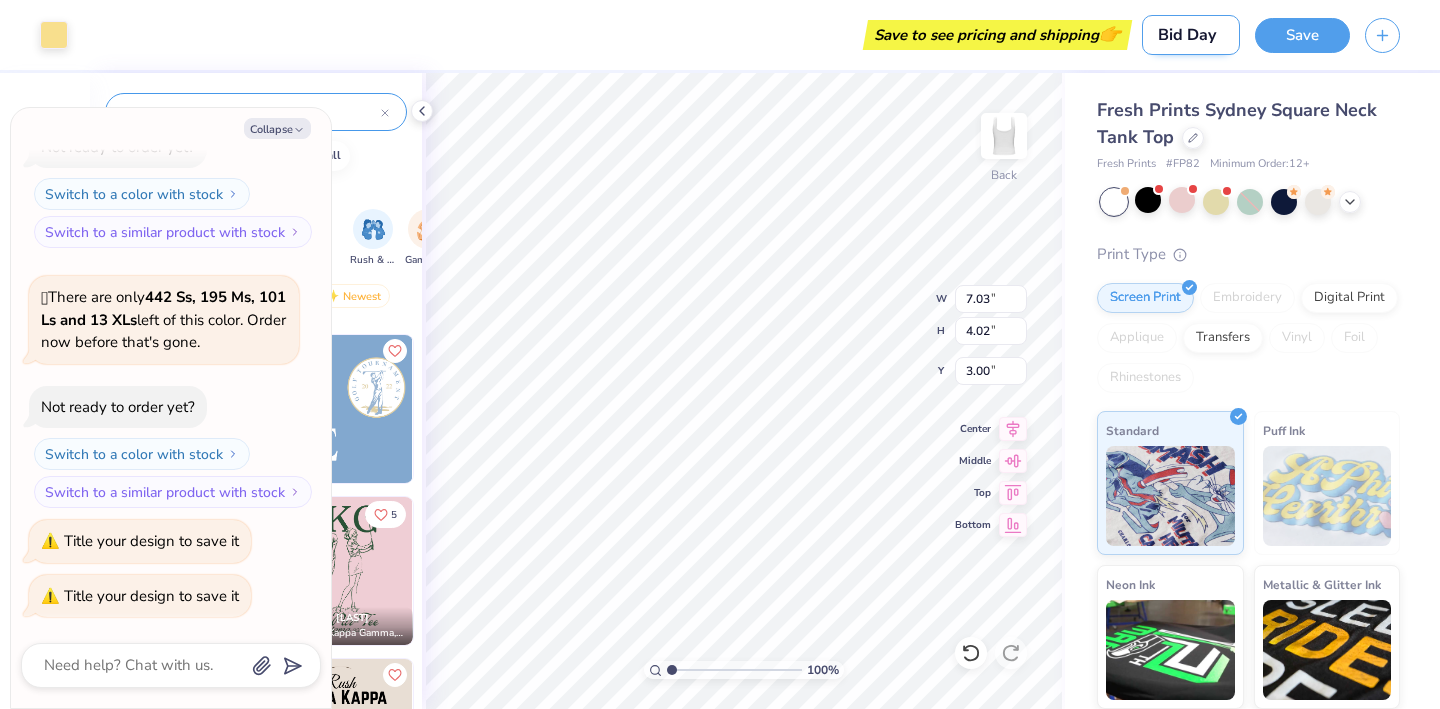 type on "x" 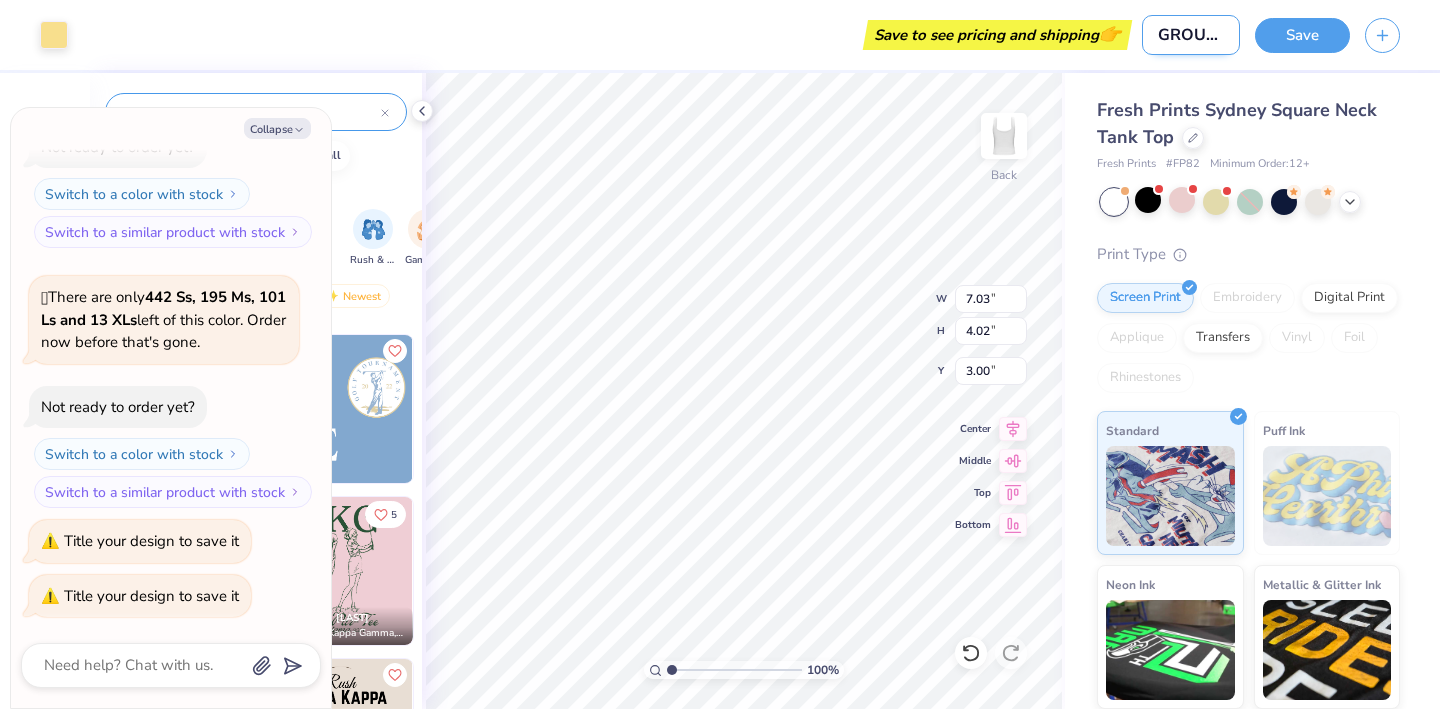 type on "Bid Day Ssi" 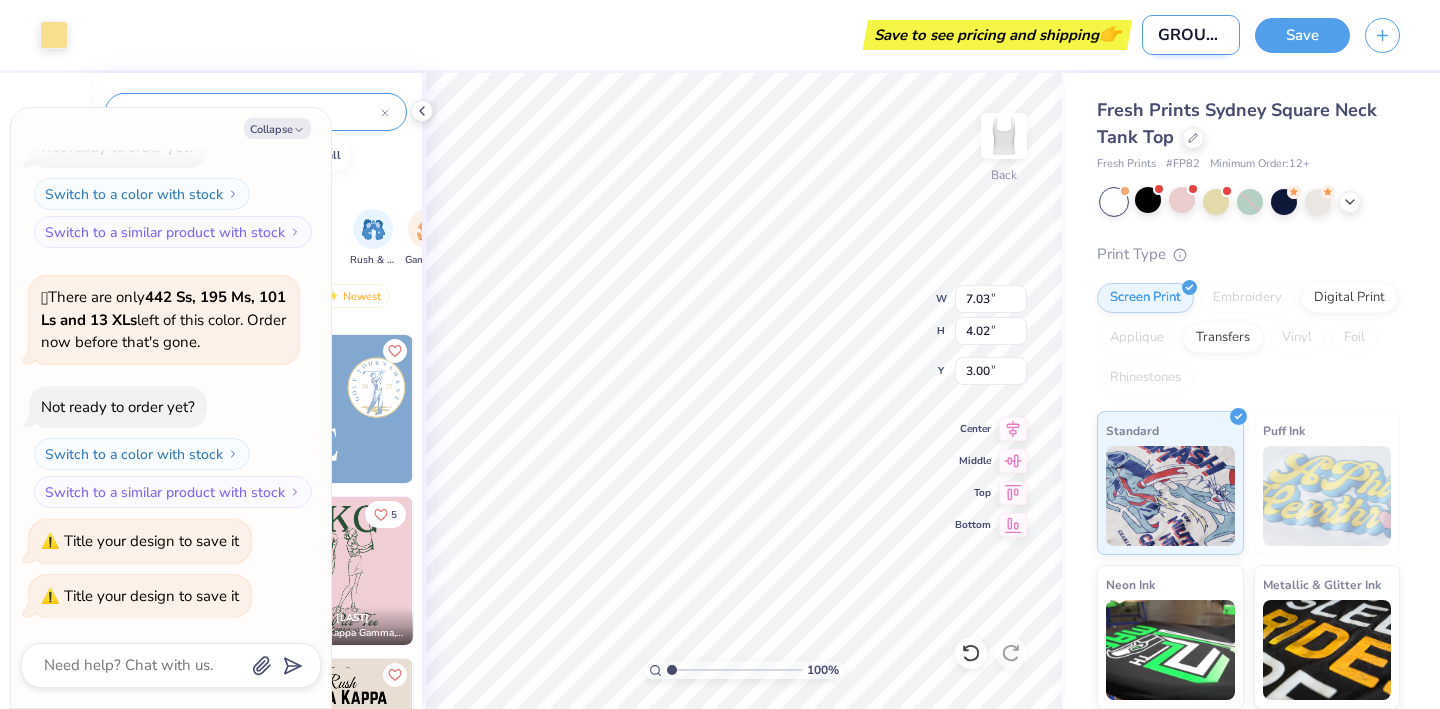 type on "x" 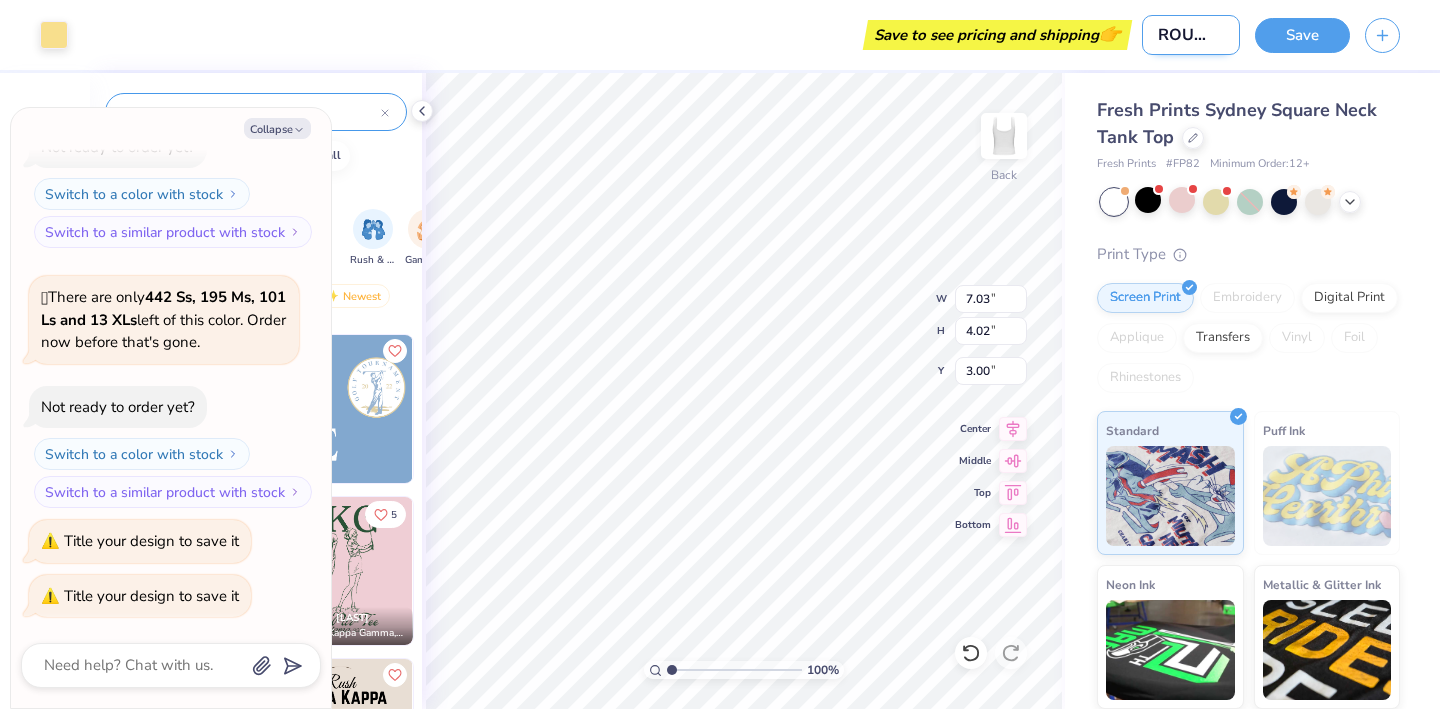 type on "Bid Day Ss" 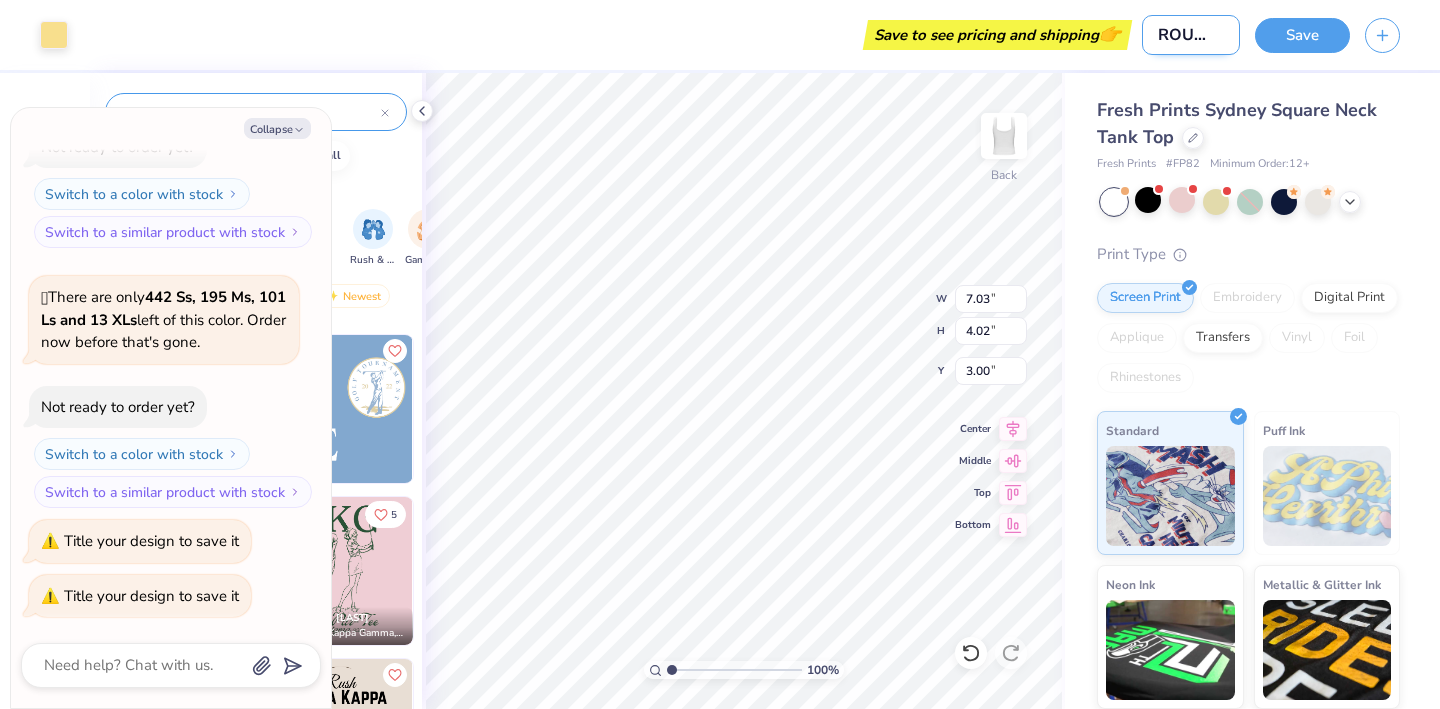 type on "x" 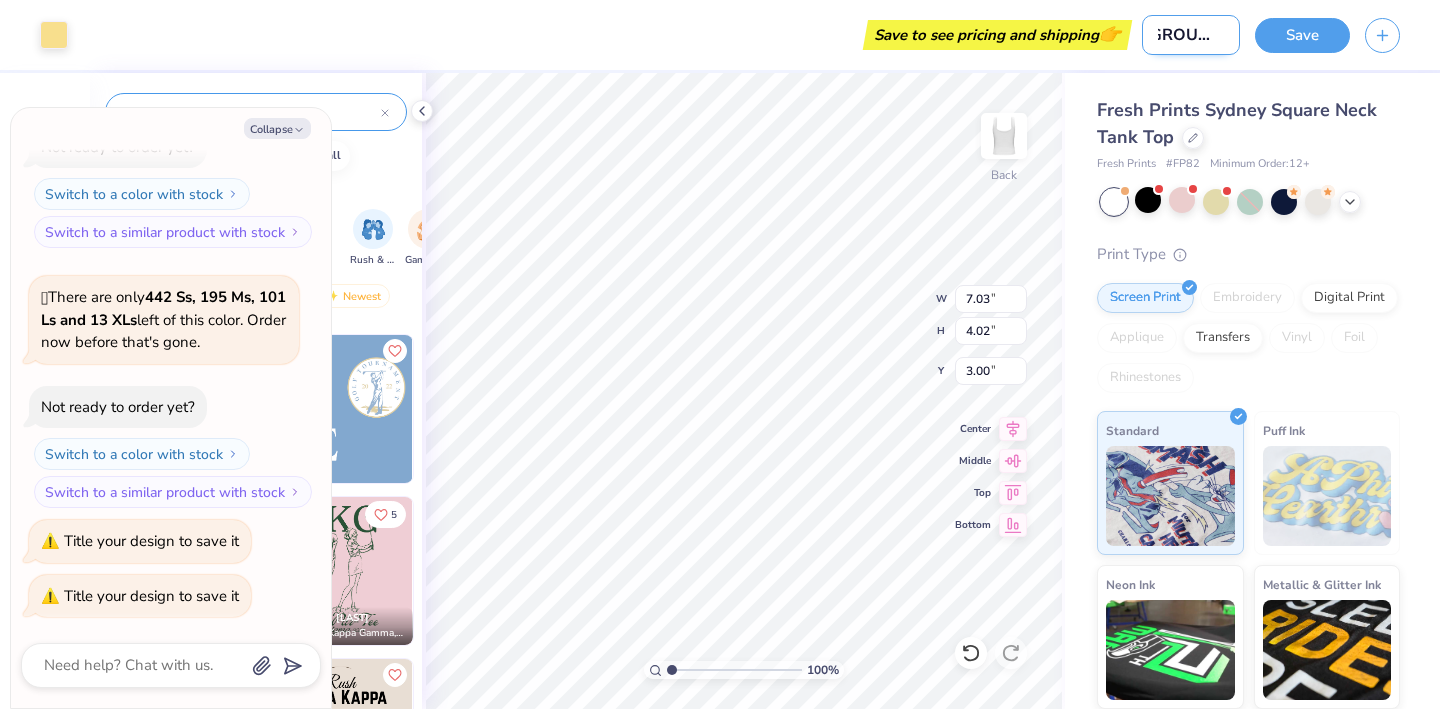 type on "Bid Day S" 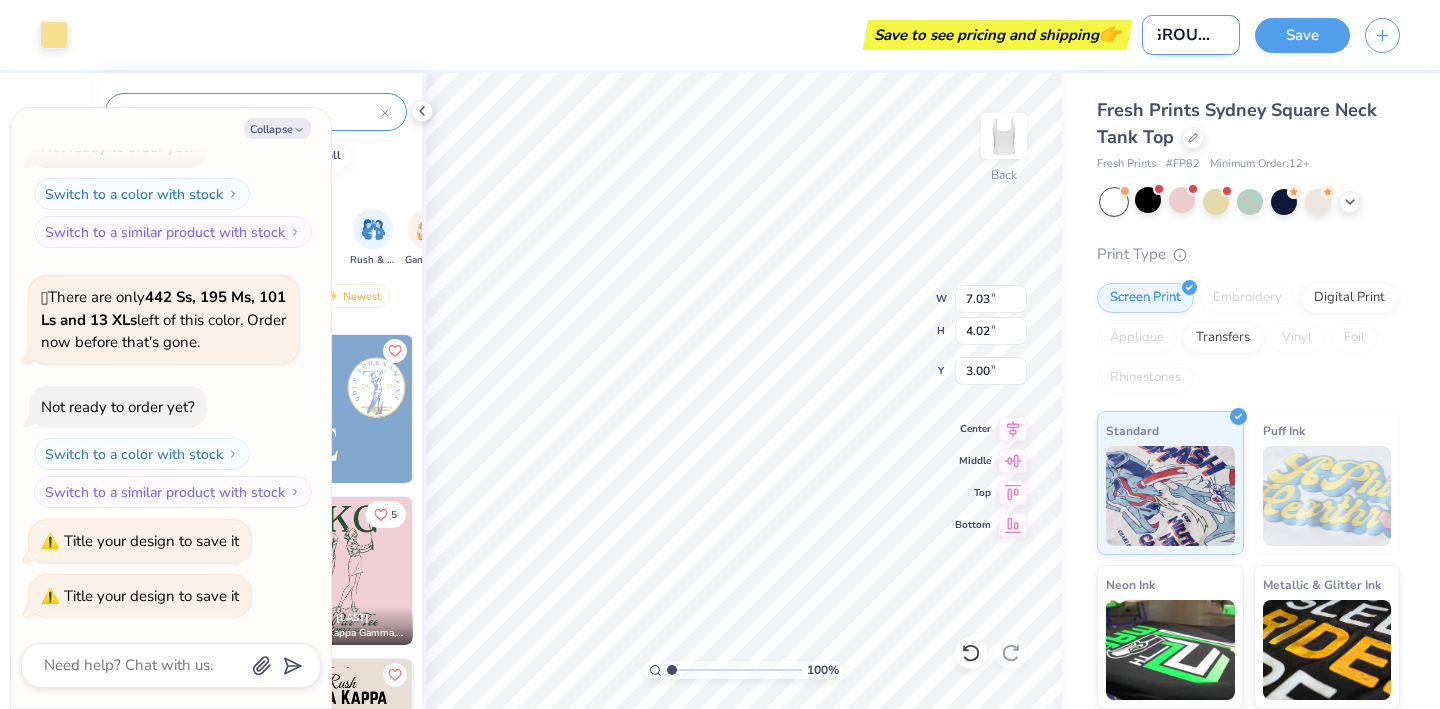 type on "x" 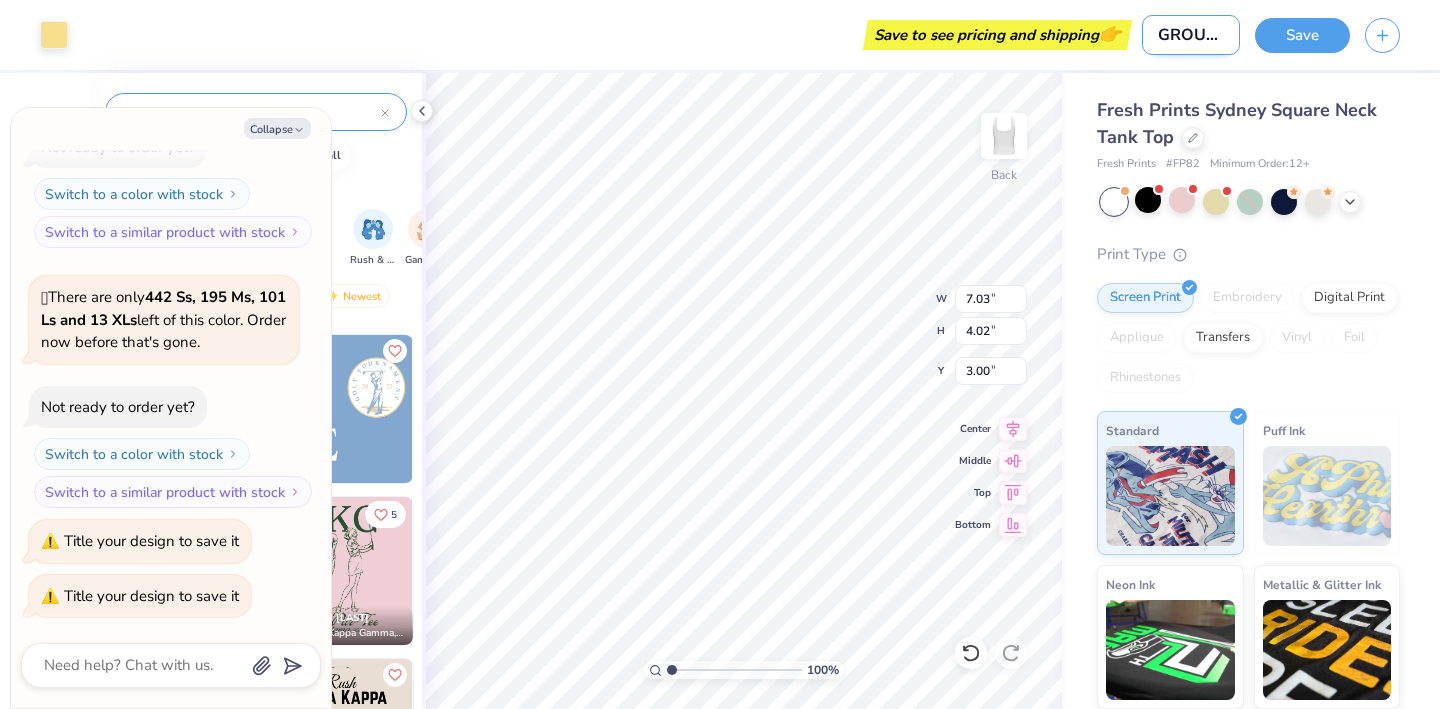 type on "Bid Day Si" 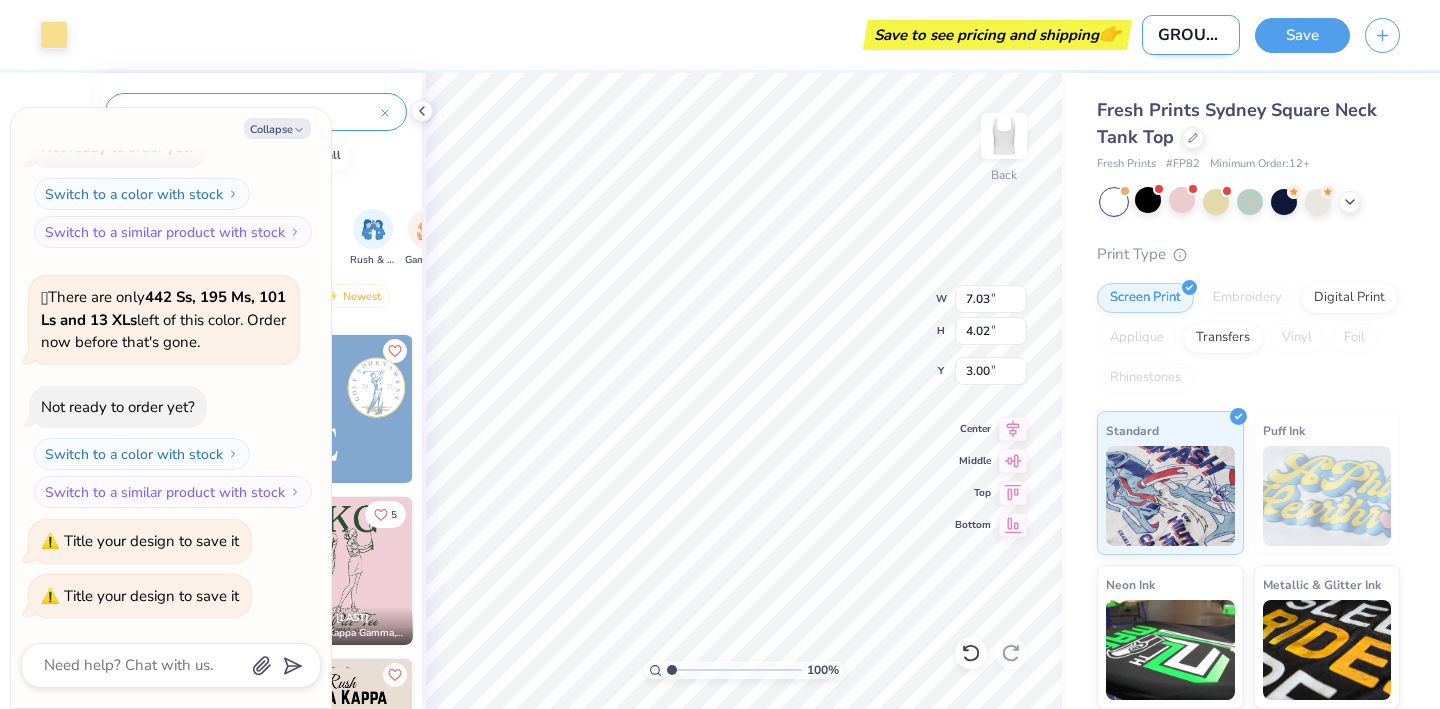 type on "x" 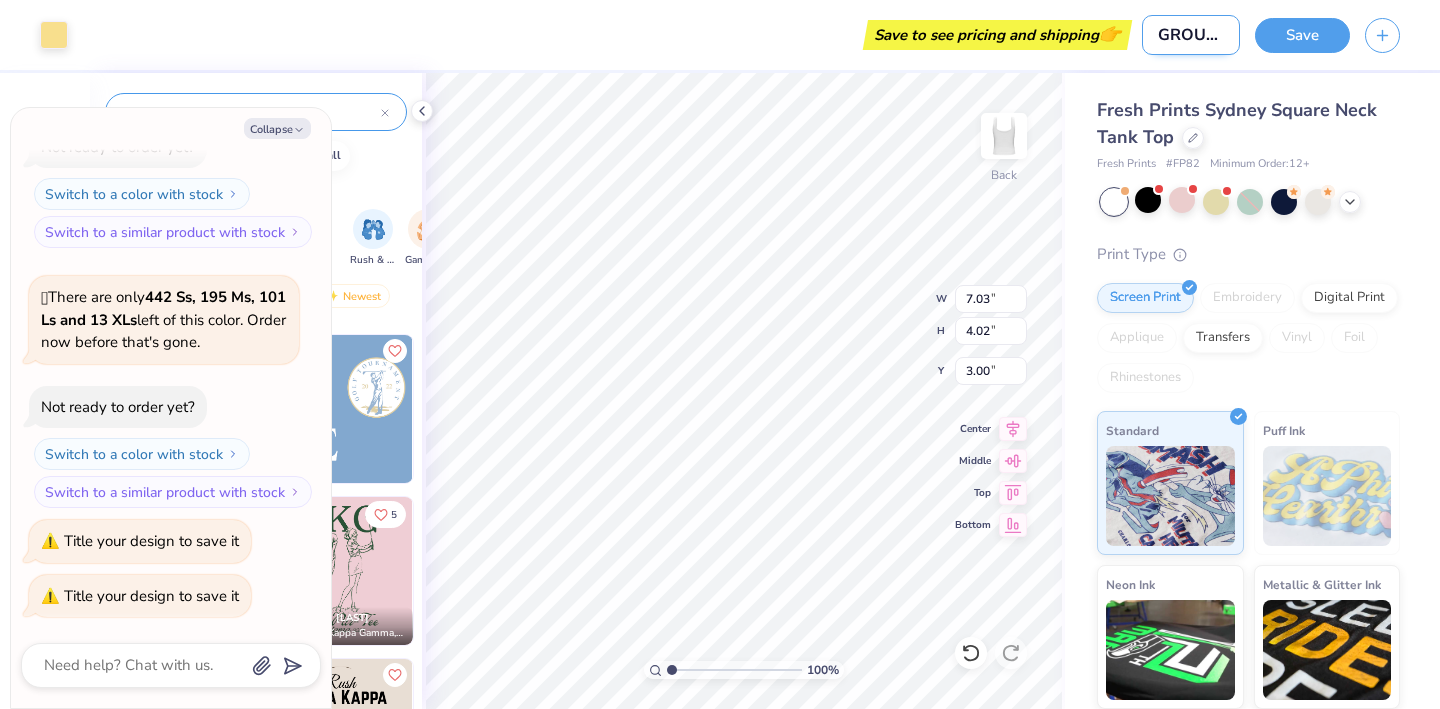 type on "Bid Day Sis" 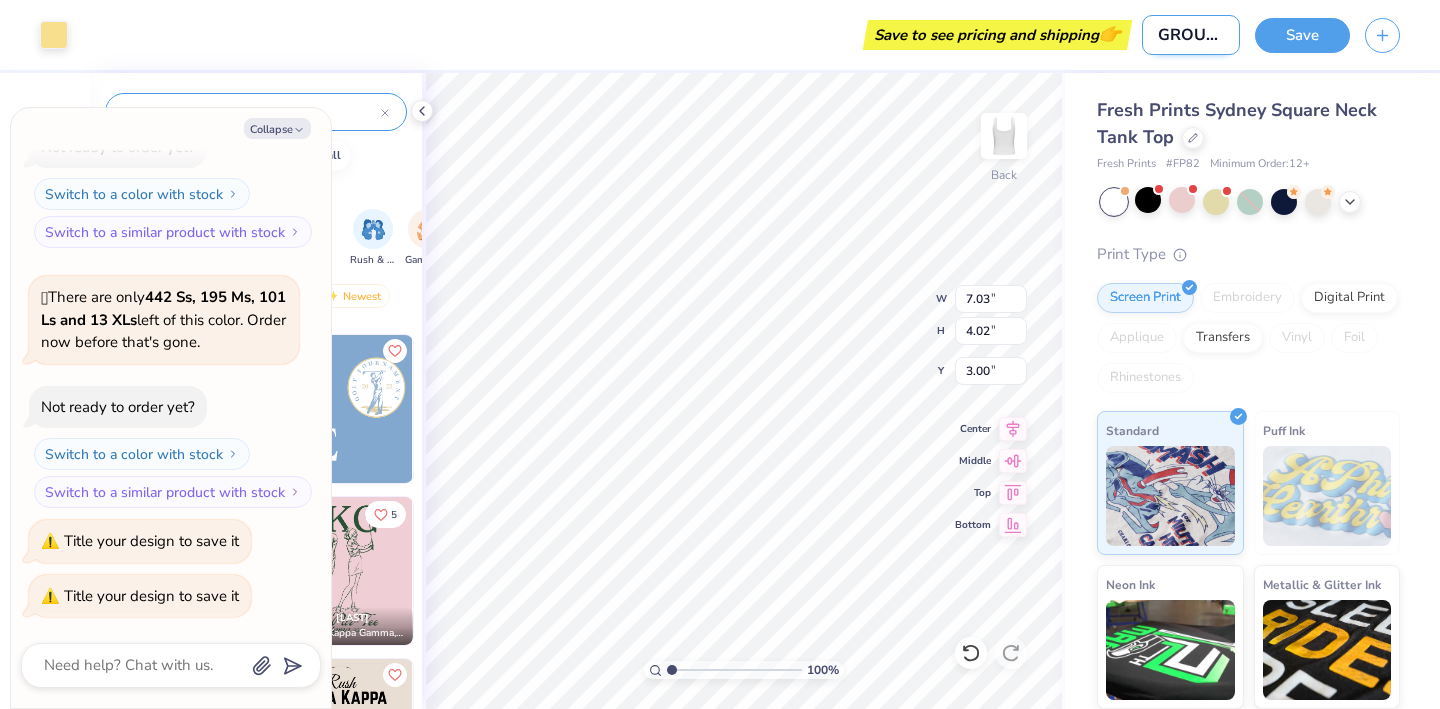 type on "x" 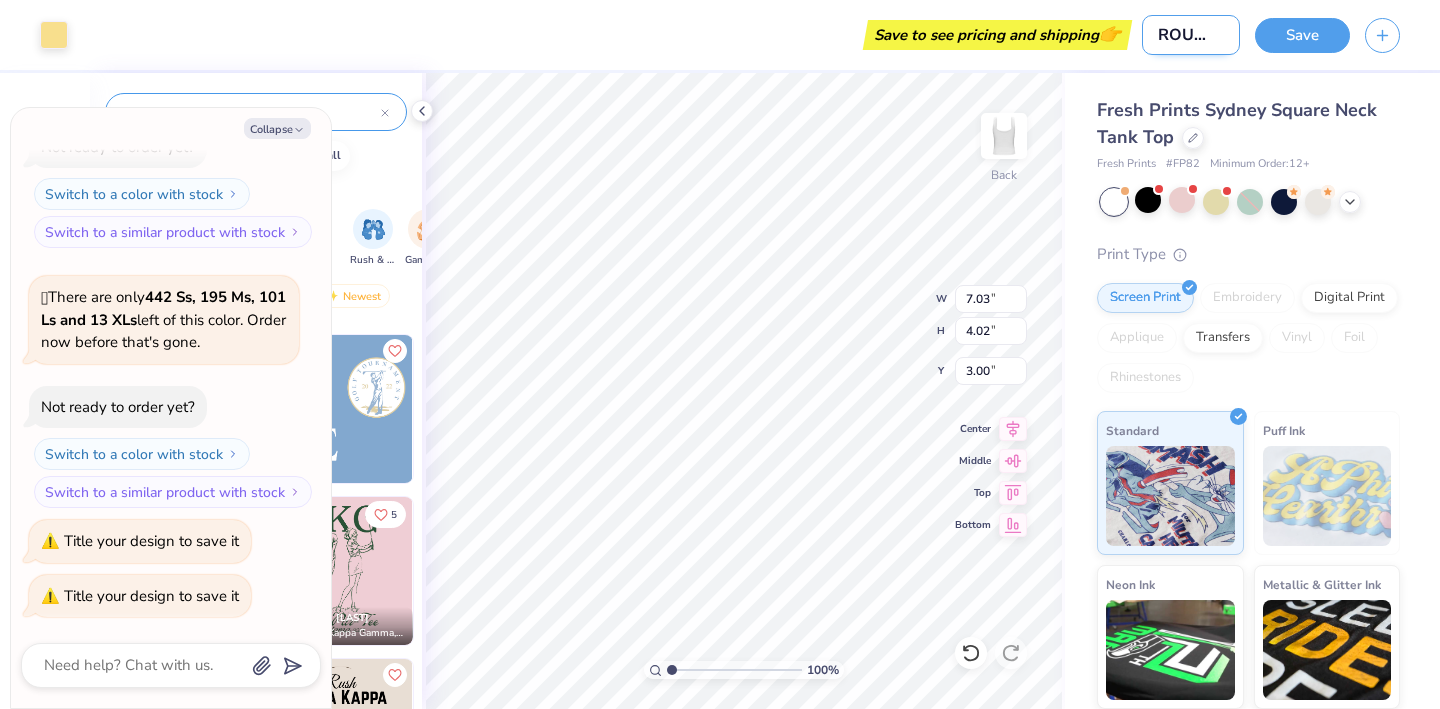 type on "Bid Day Sist" 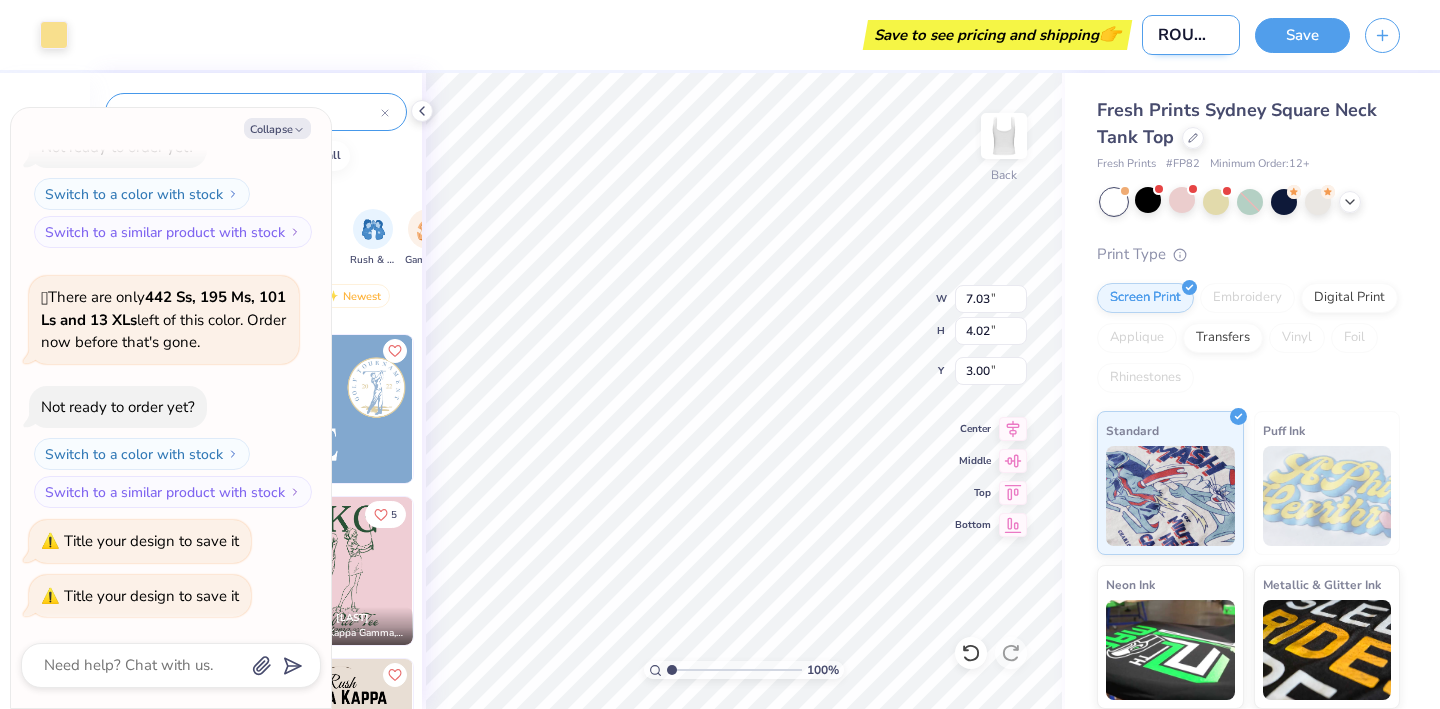 type on "x" 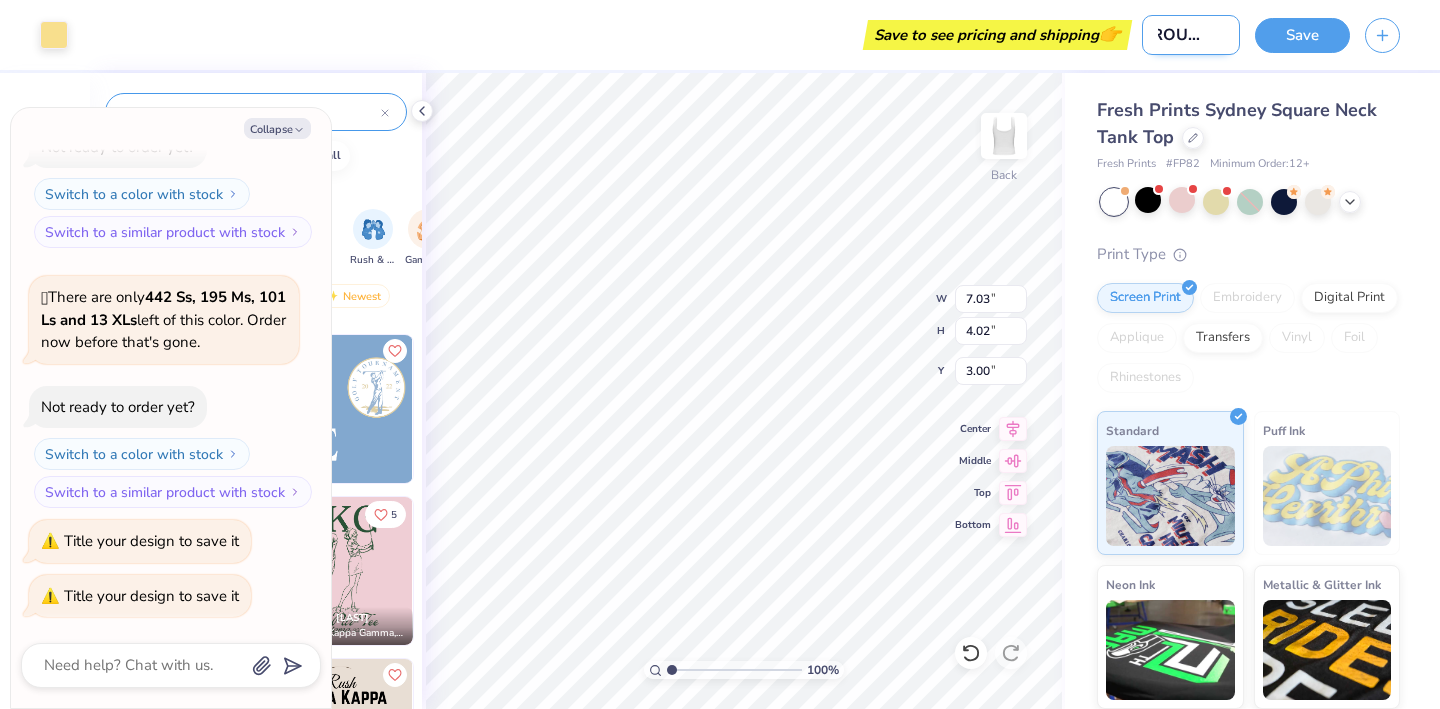 type on "Bid Day Siste" 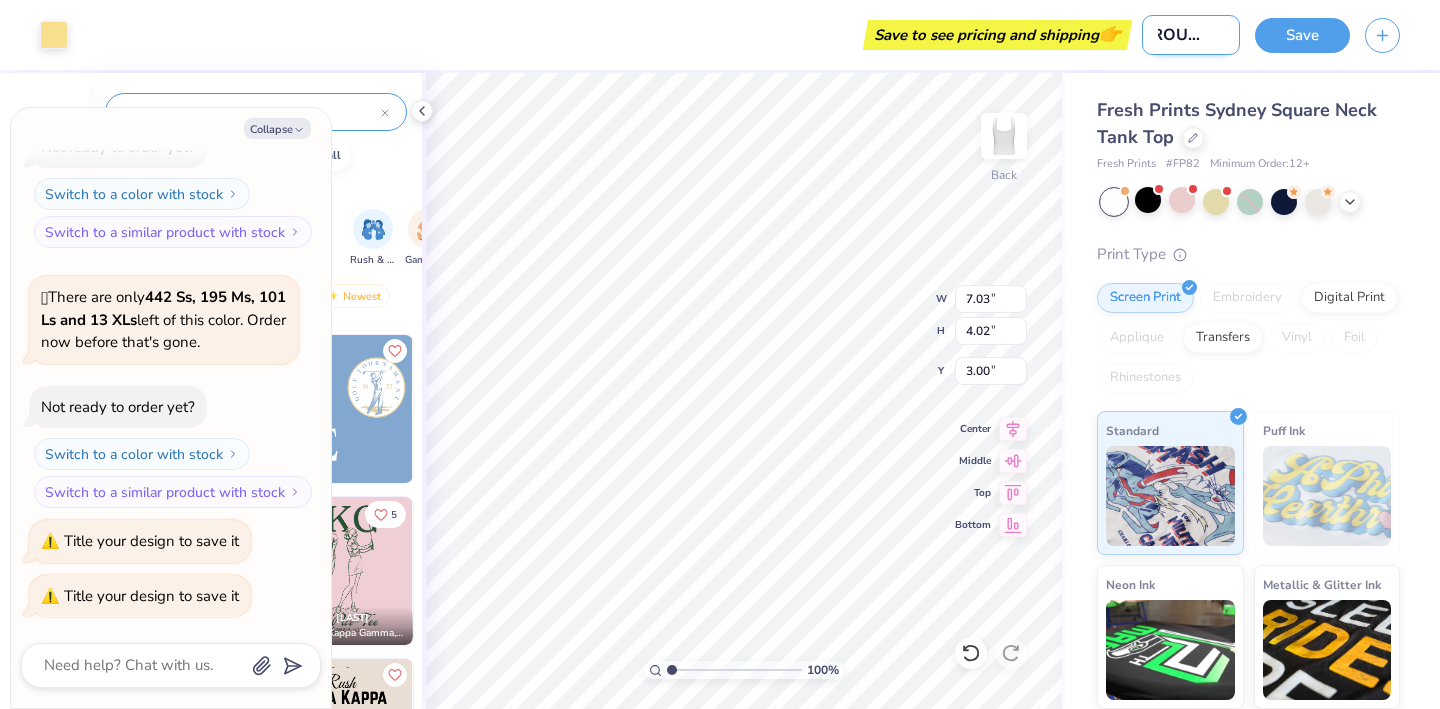 type on "x" 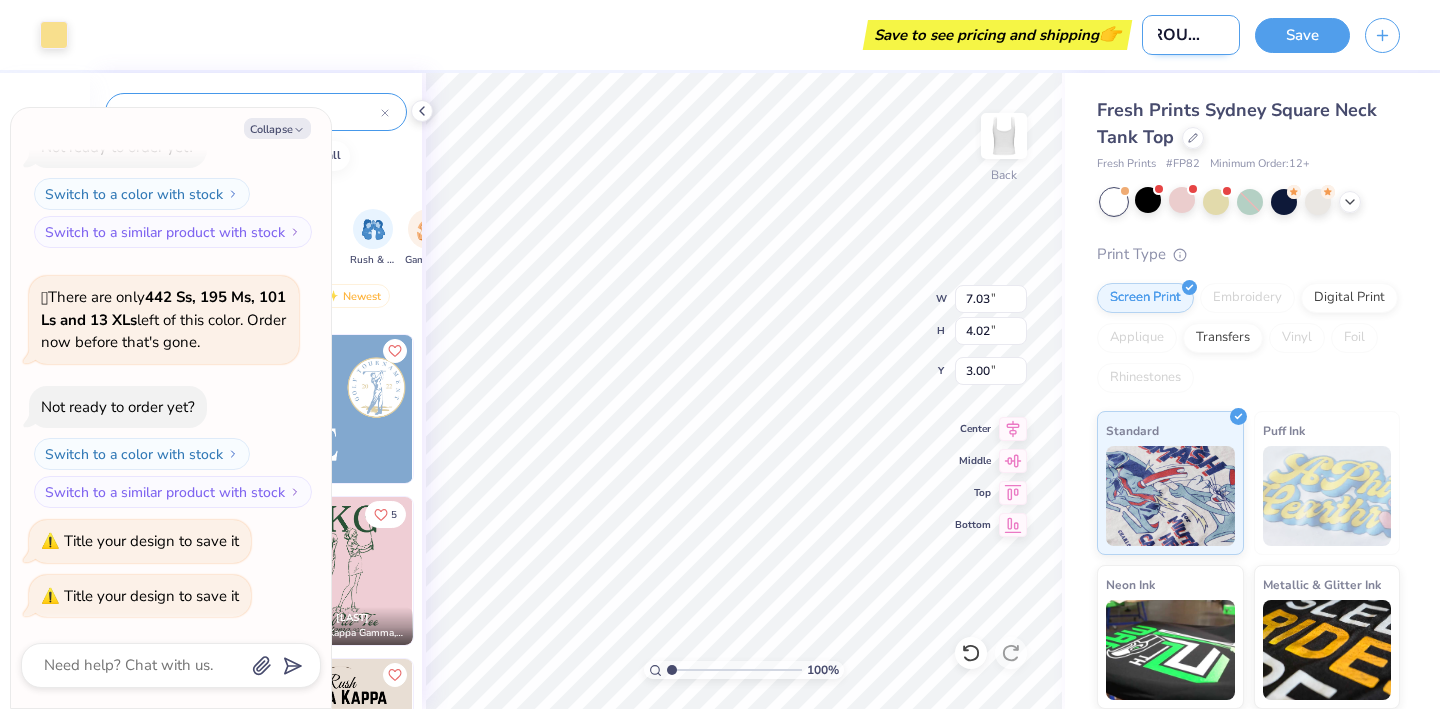 type on "Bid Day Sister" 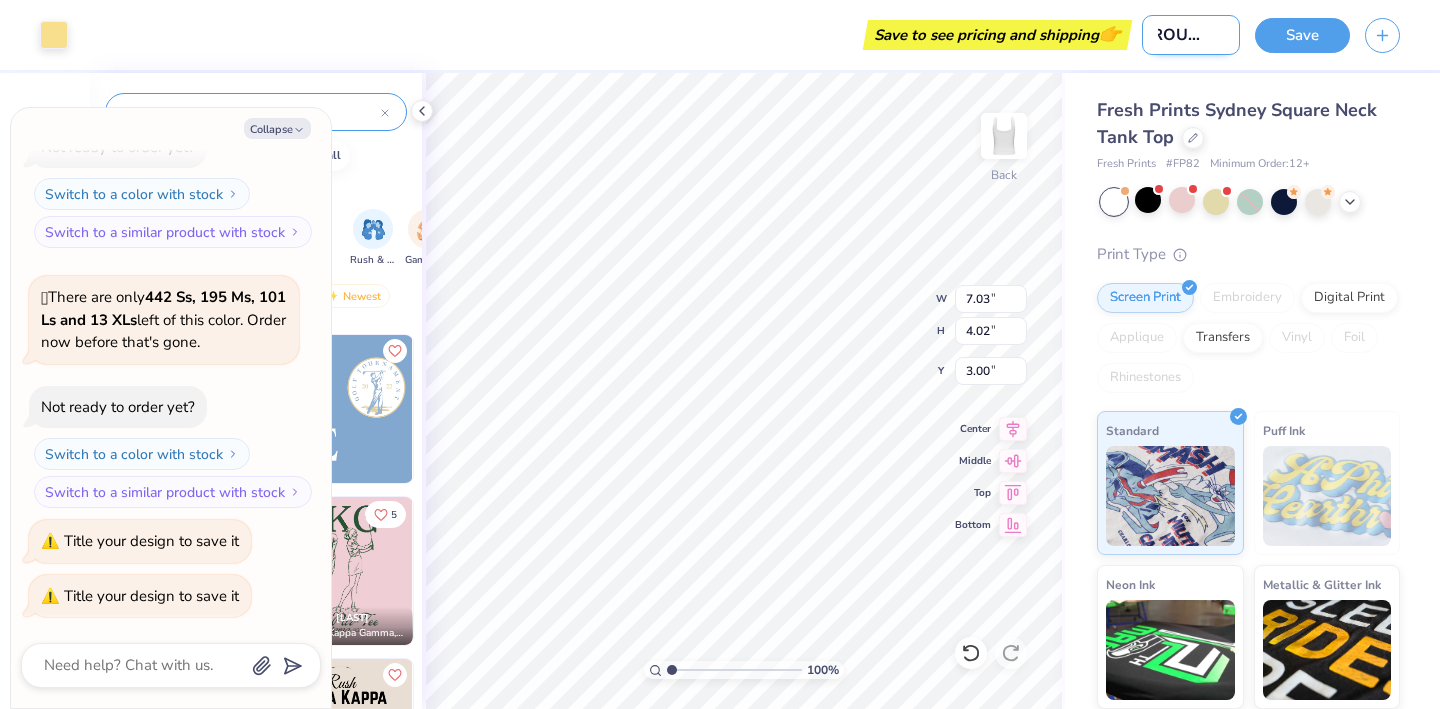 type on "x" 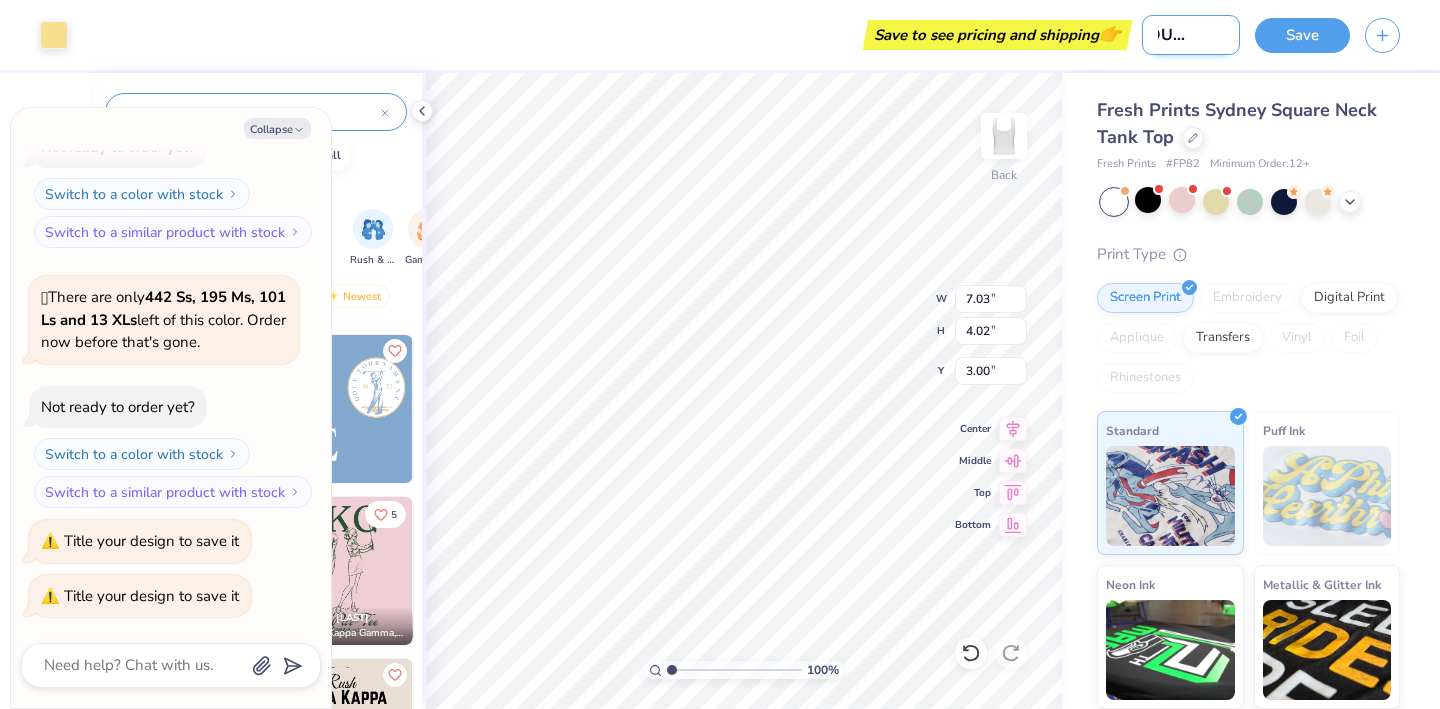 type on "Bid Day Sisters" 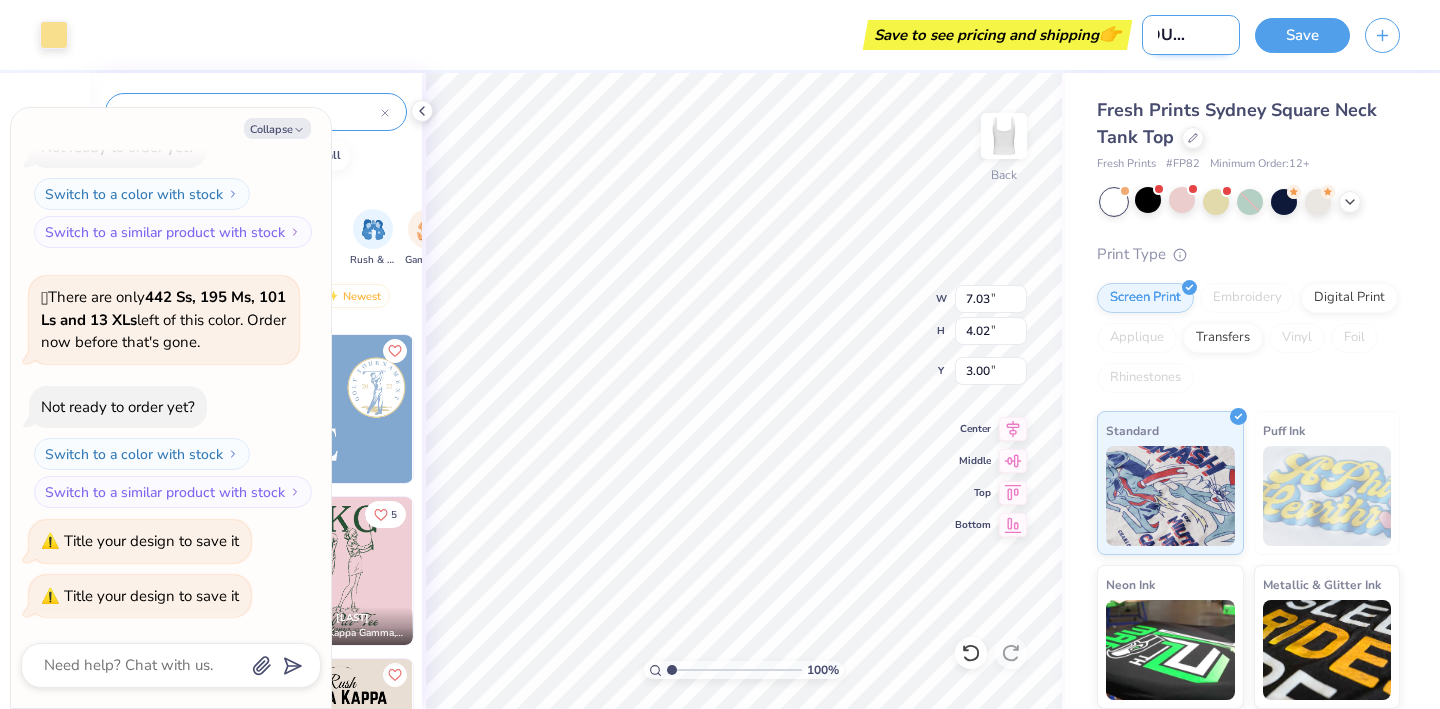 type on "x" 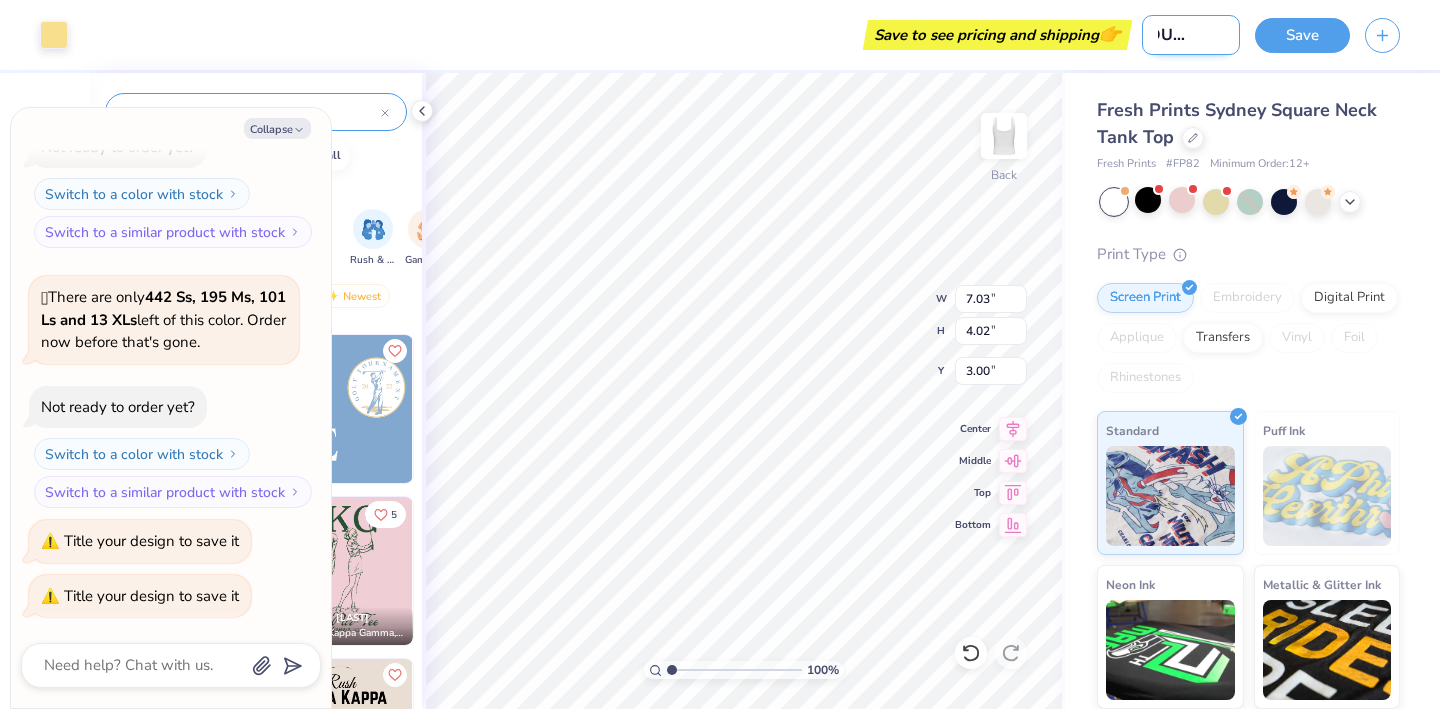 scroll, scrollTop: 0, scrollLeft: 47, axis: horizontal 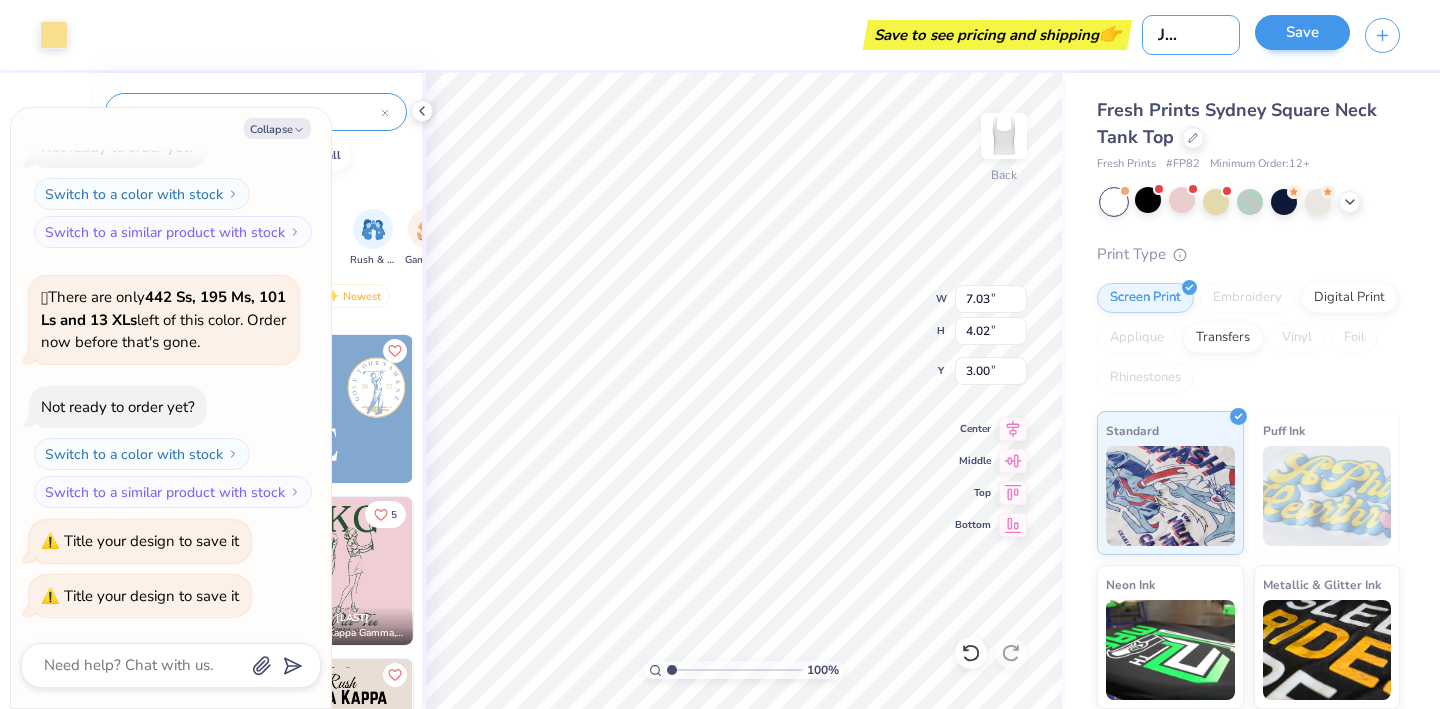 type on "Bid Day Sisters" 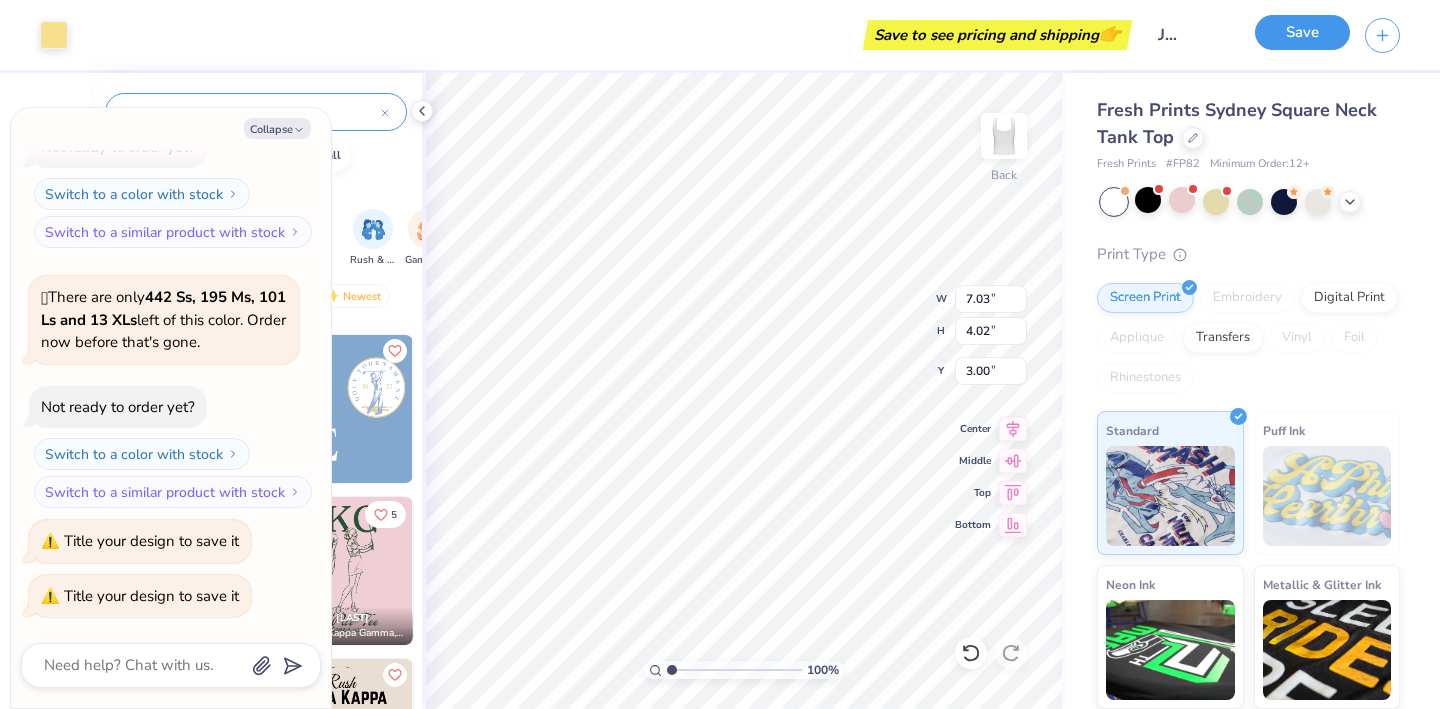 scroll, scrollTop: 0, scrollLeft: 0, axis: both 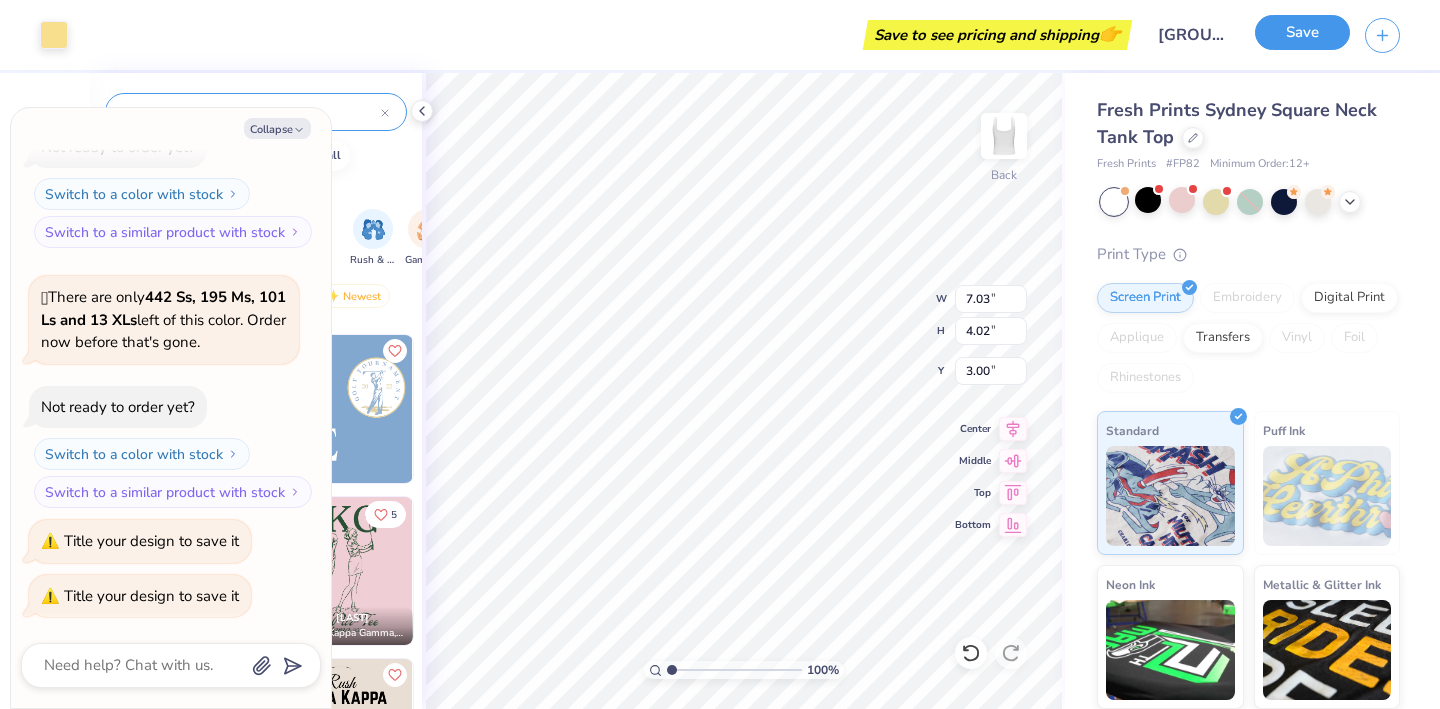 click on "Save" at bounding box center (1302, 35) 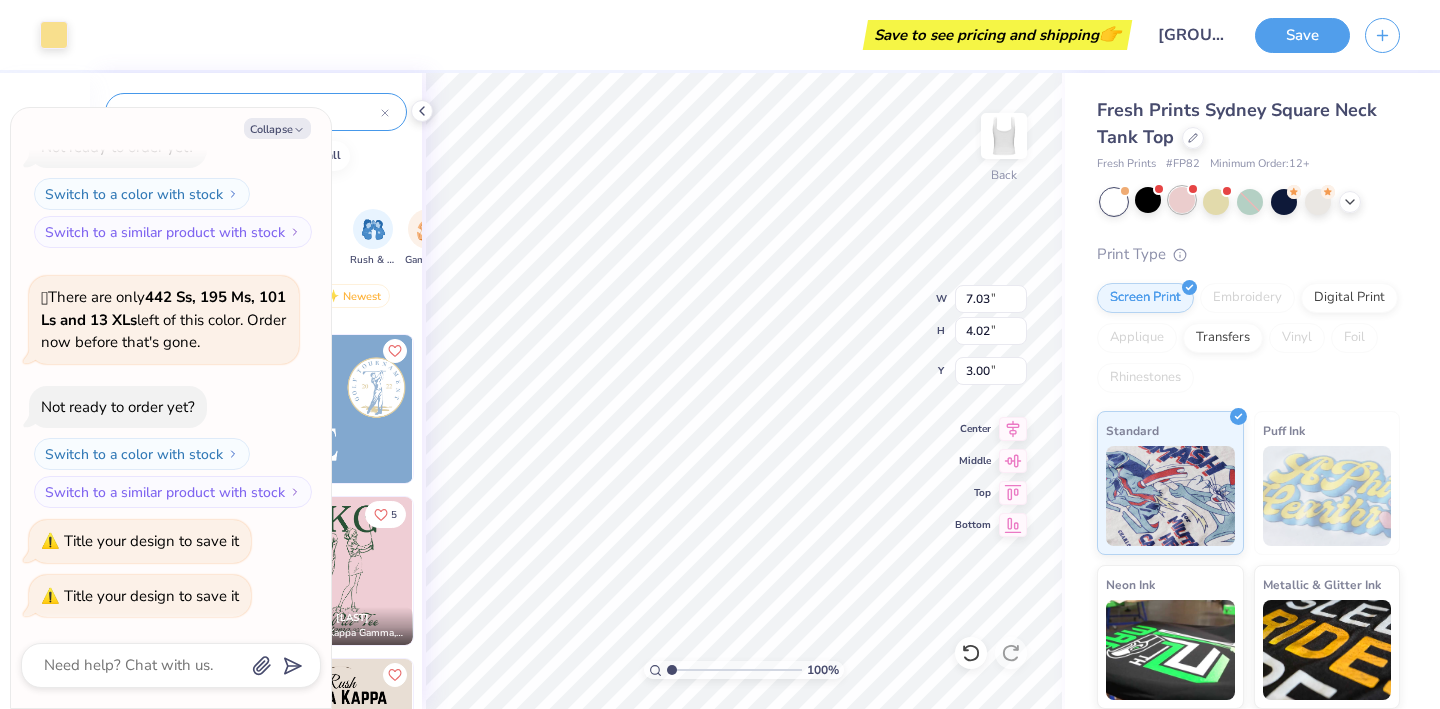 click at bounding box center (1182, 200) 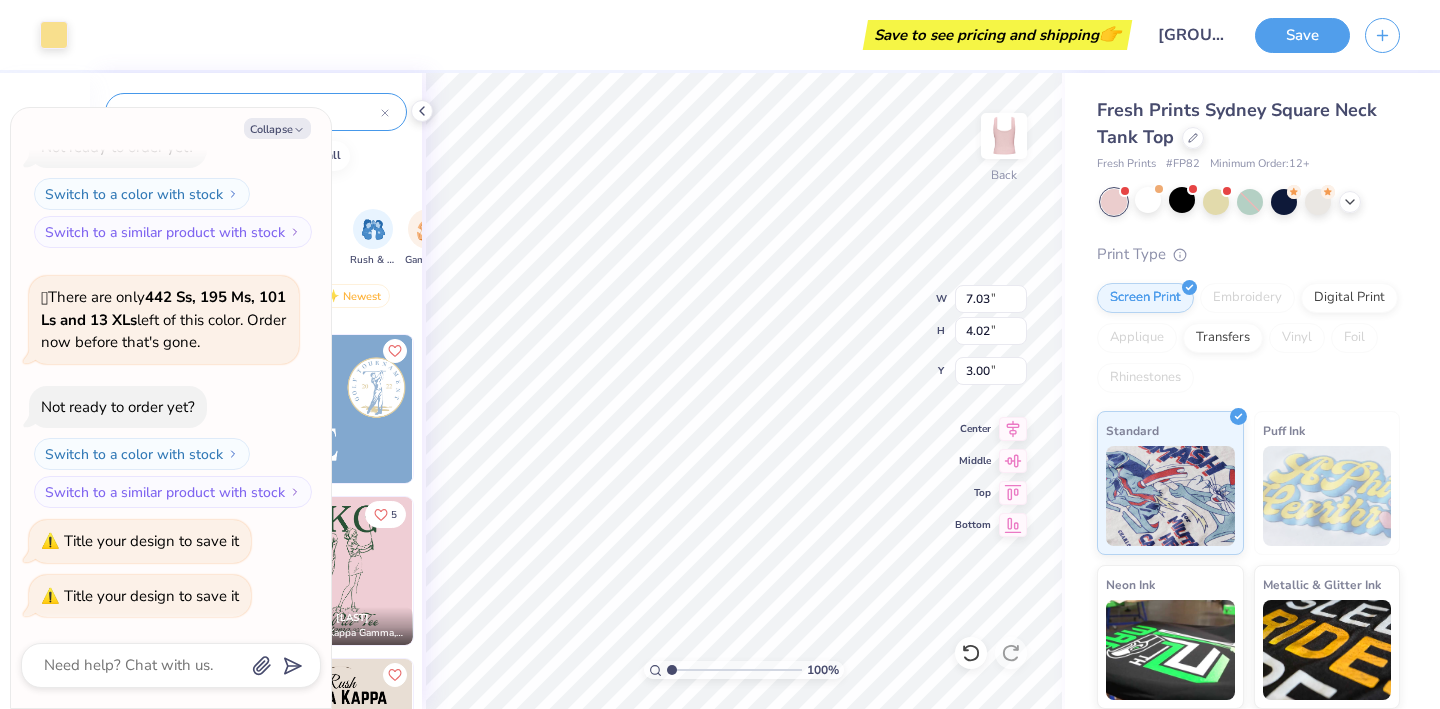 type on "x" 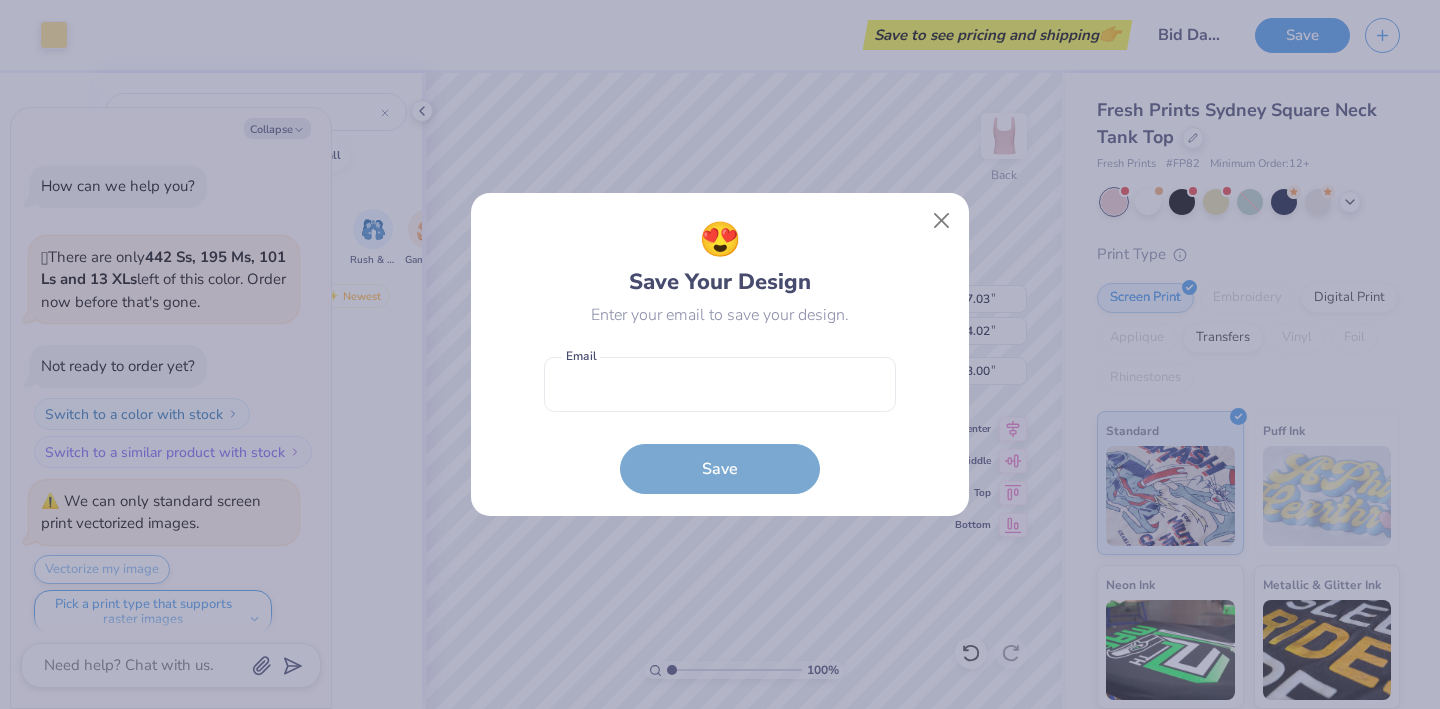 click at bounding box center (720, 384) 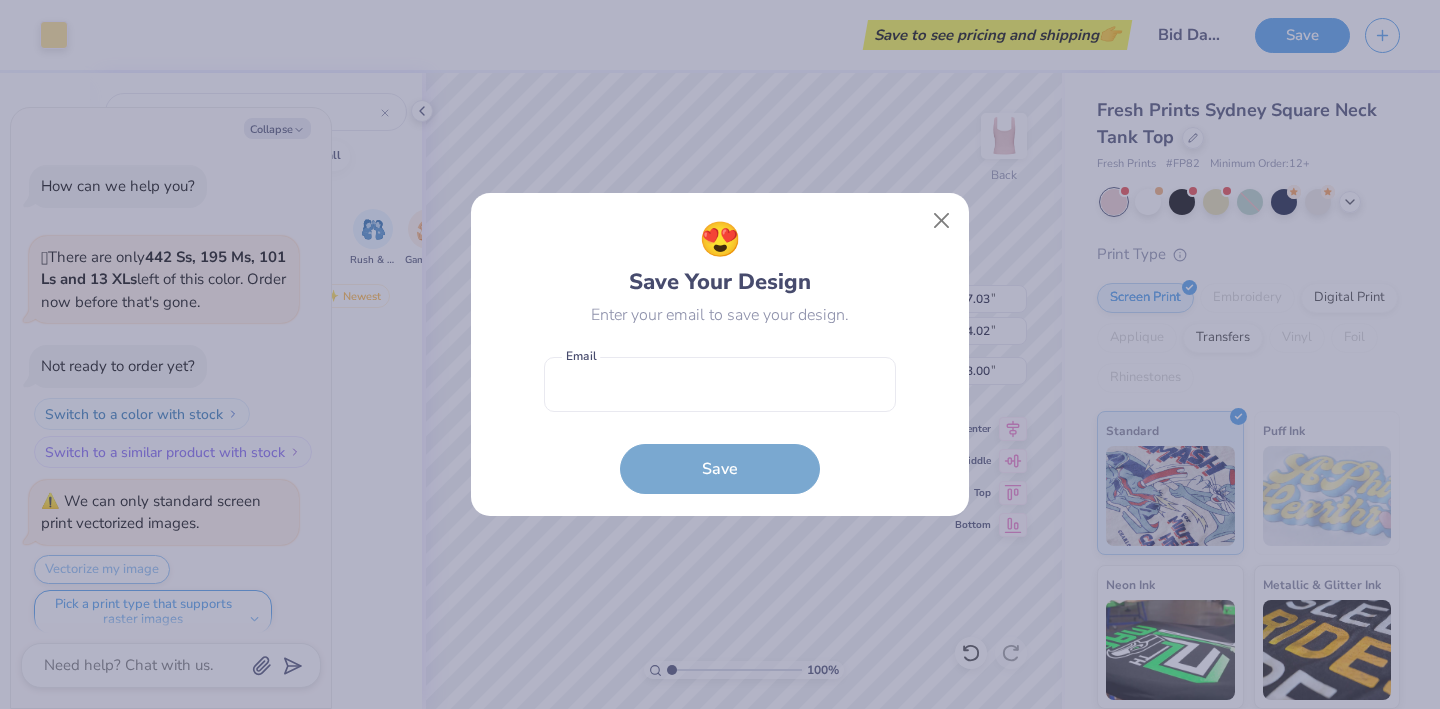 scroll, scrollTop: 0, scrollLeft: 0, axis: both 